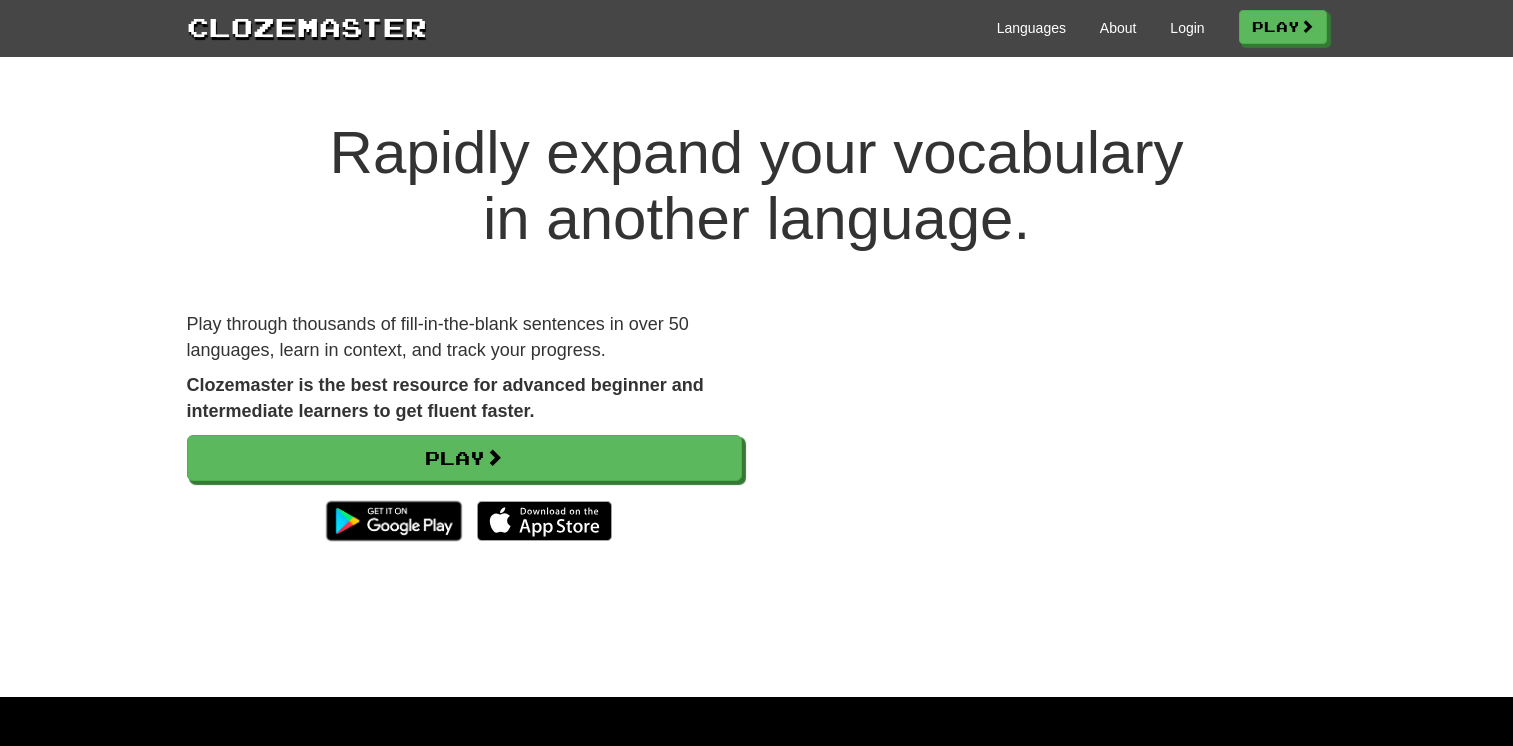 scroll, scrollTop: 0, scrollLeft: 0, axis: both 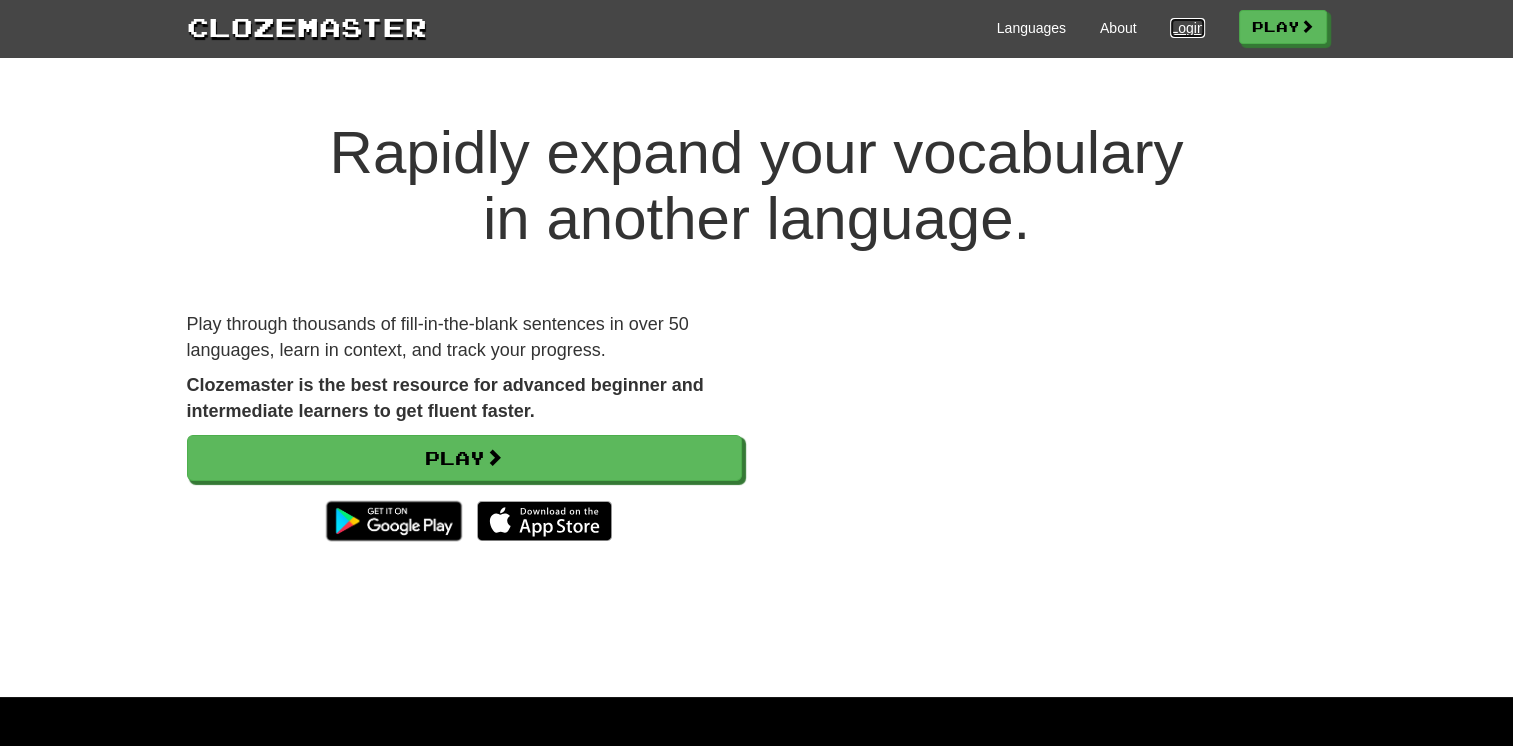 click on "Login" at bounding box center [1187, 28] 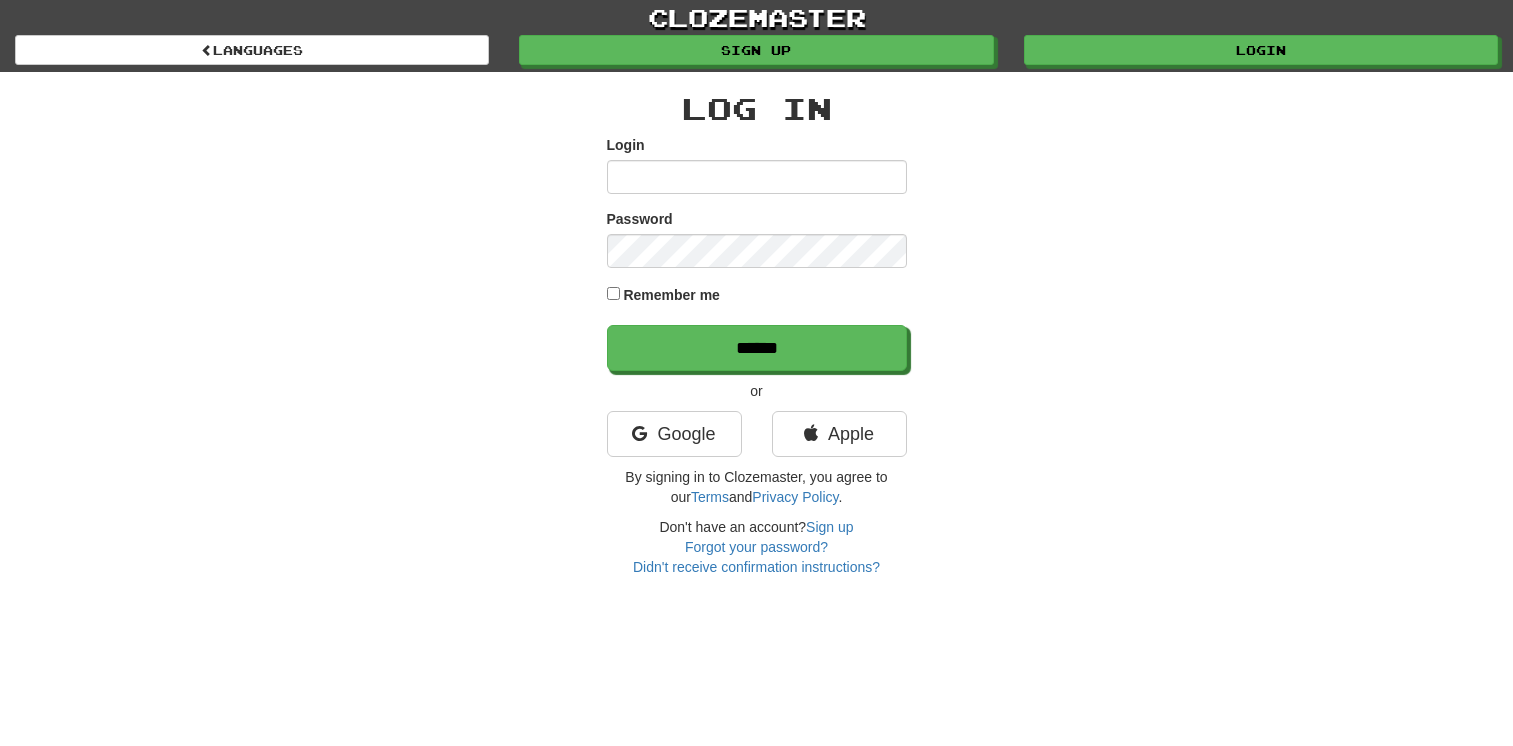 scroll, scrollTop: 0, scrollLeft: 0, axis: both 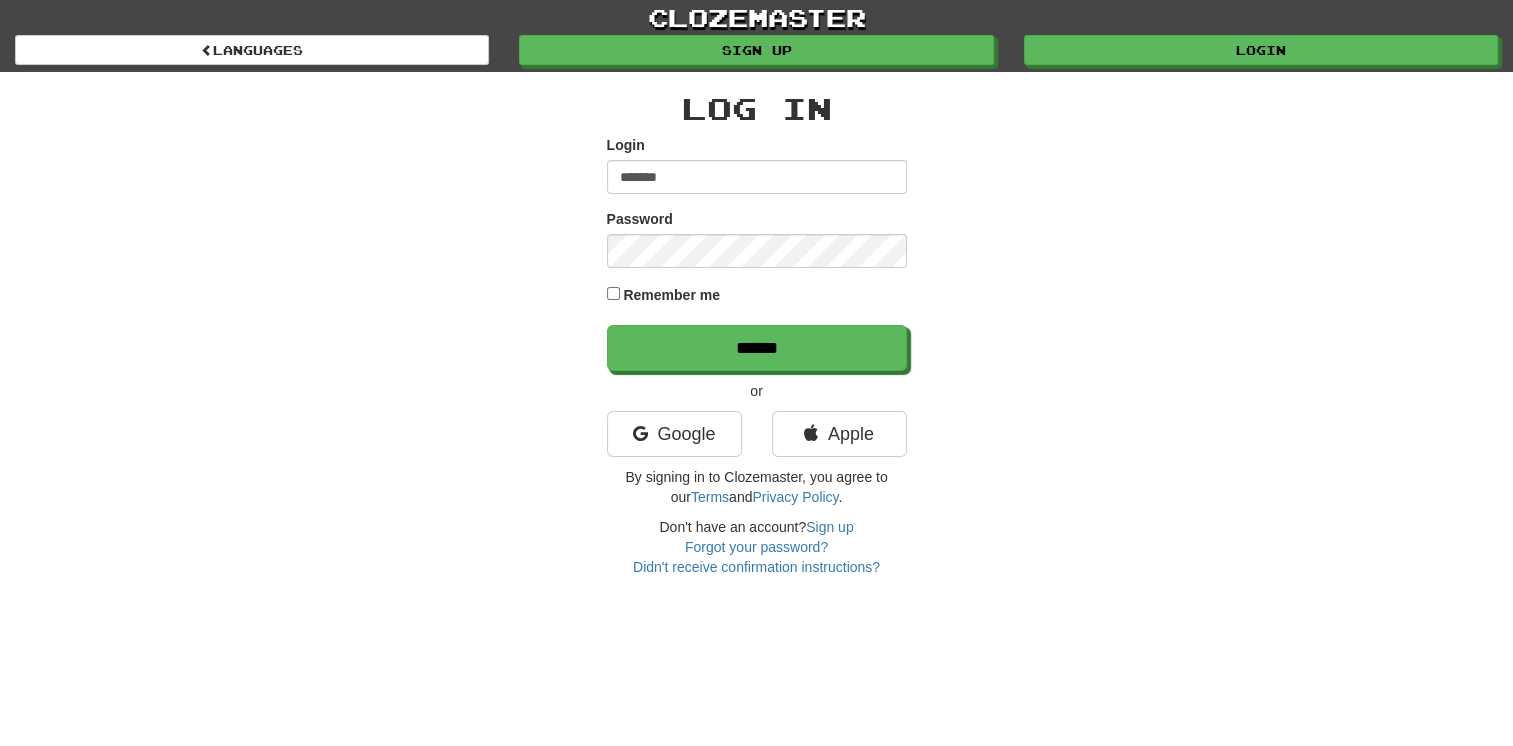 type on "*******" 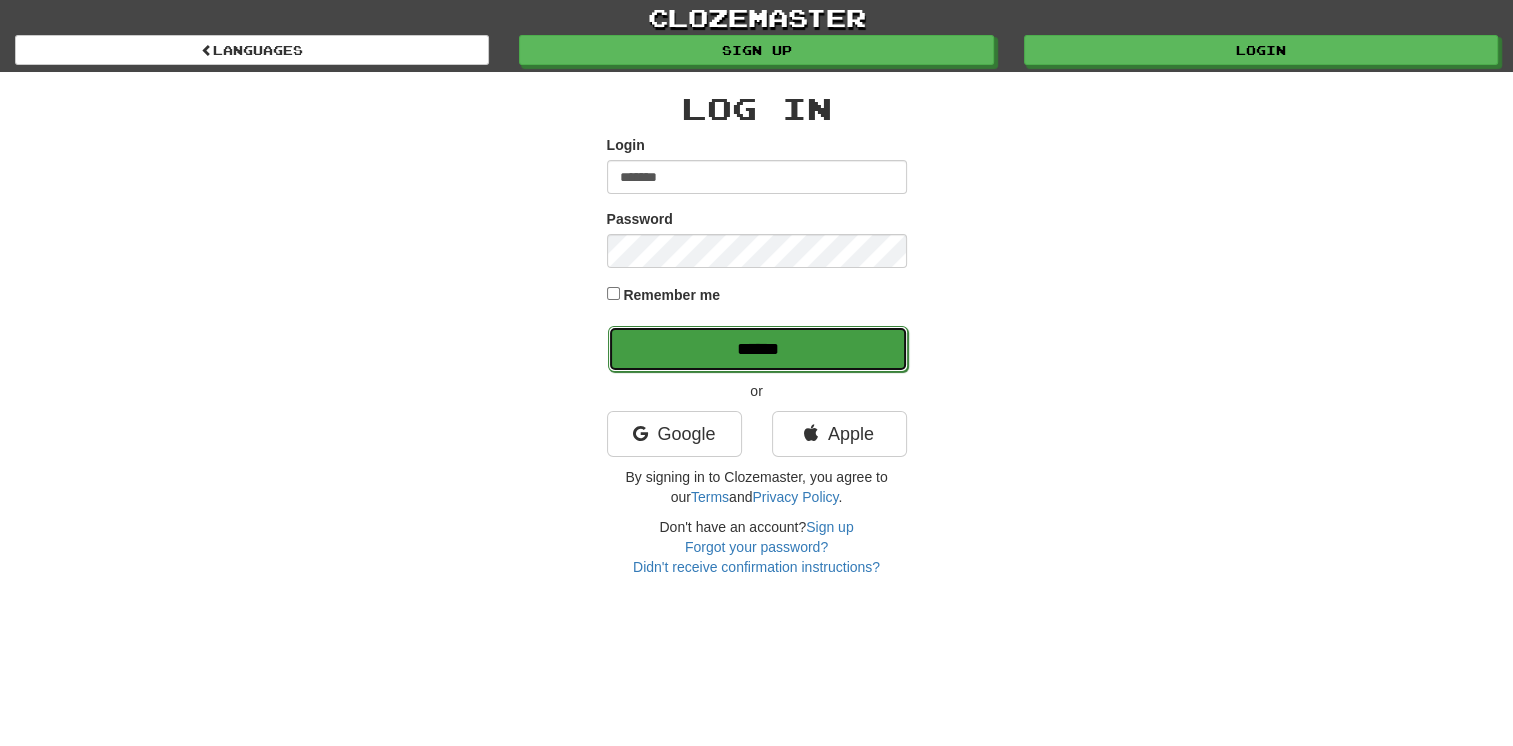 click on "******" at bounding box center [758, 349] 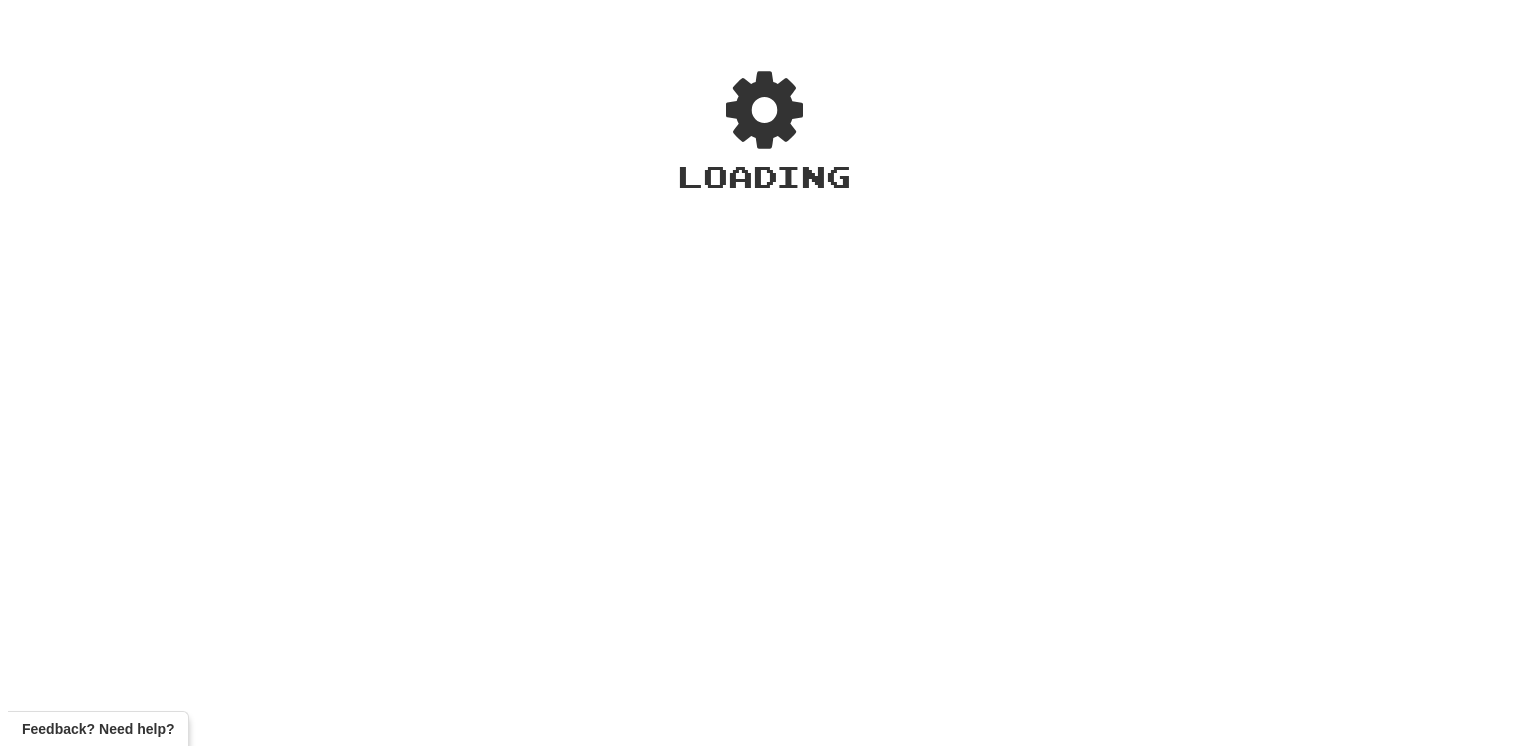 scroll, scrollTop: 0, scrollLeft: 0, axis: both 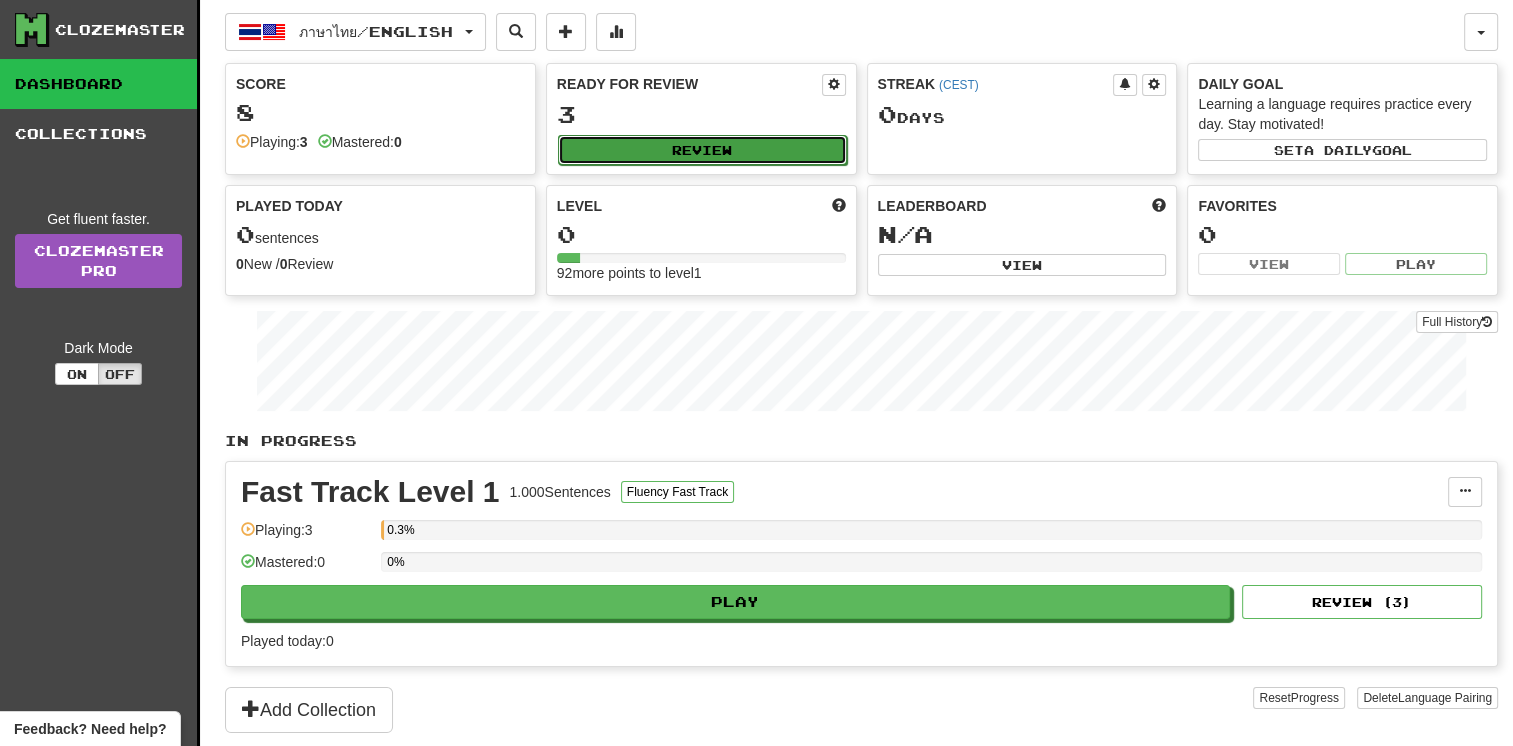 click on "Review" at bounding box center (702, 150) 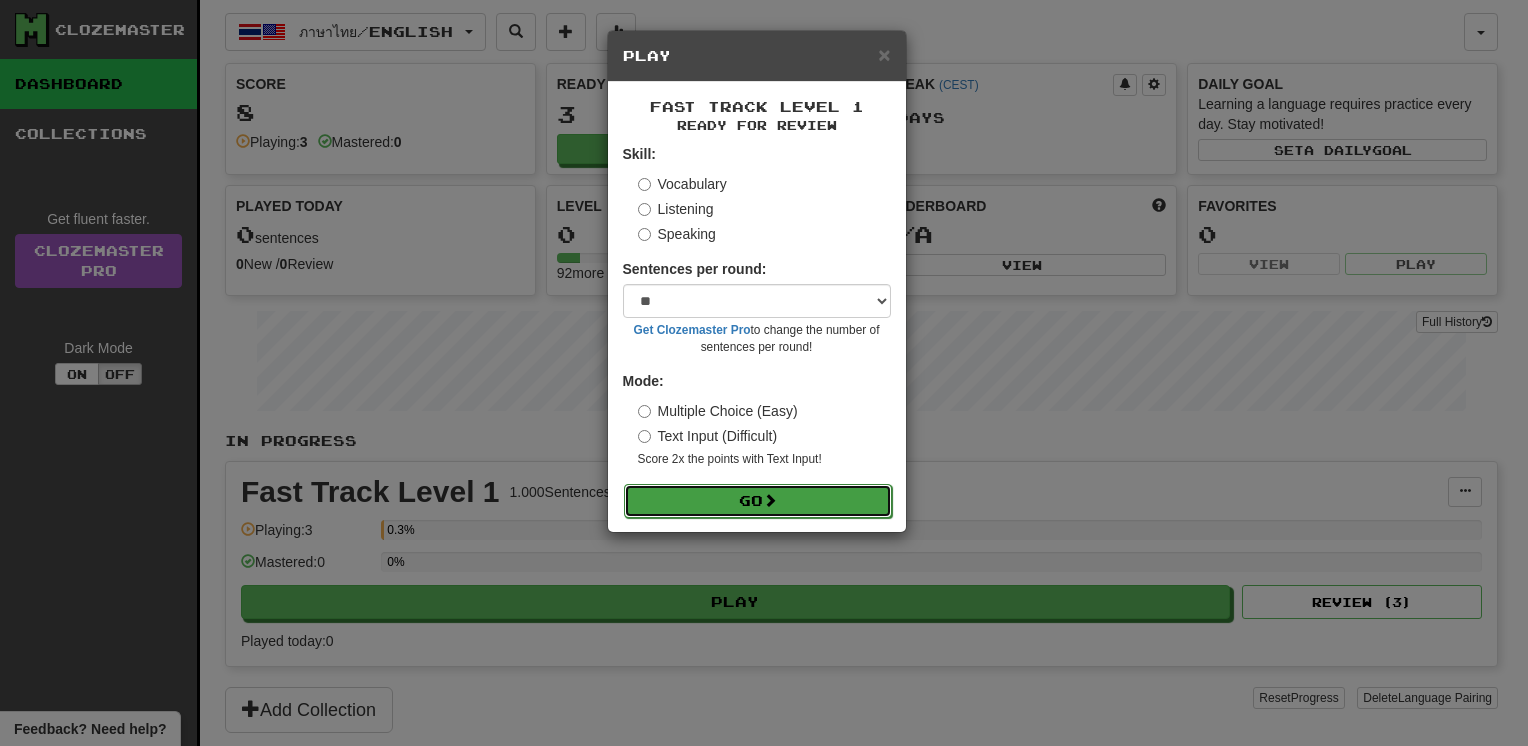 click on "Go" at bounding box center (758, 501) 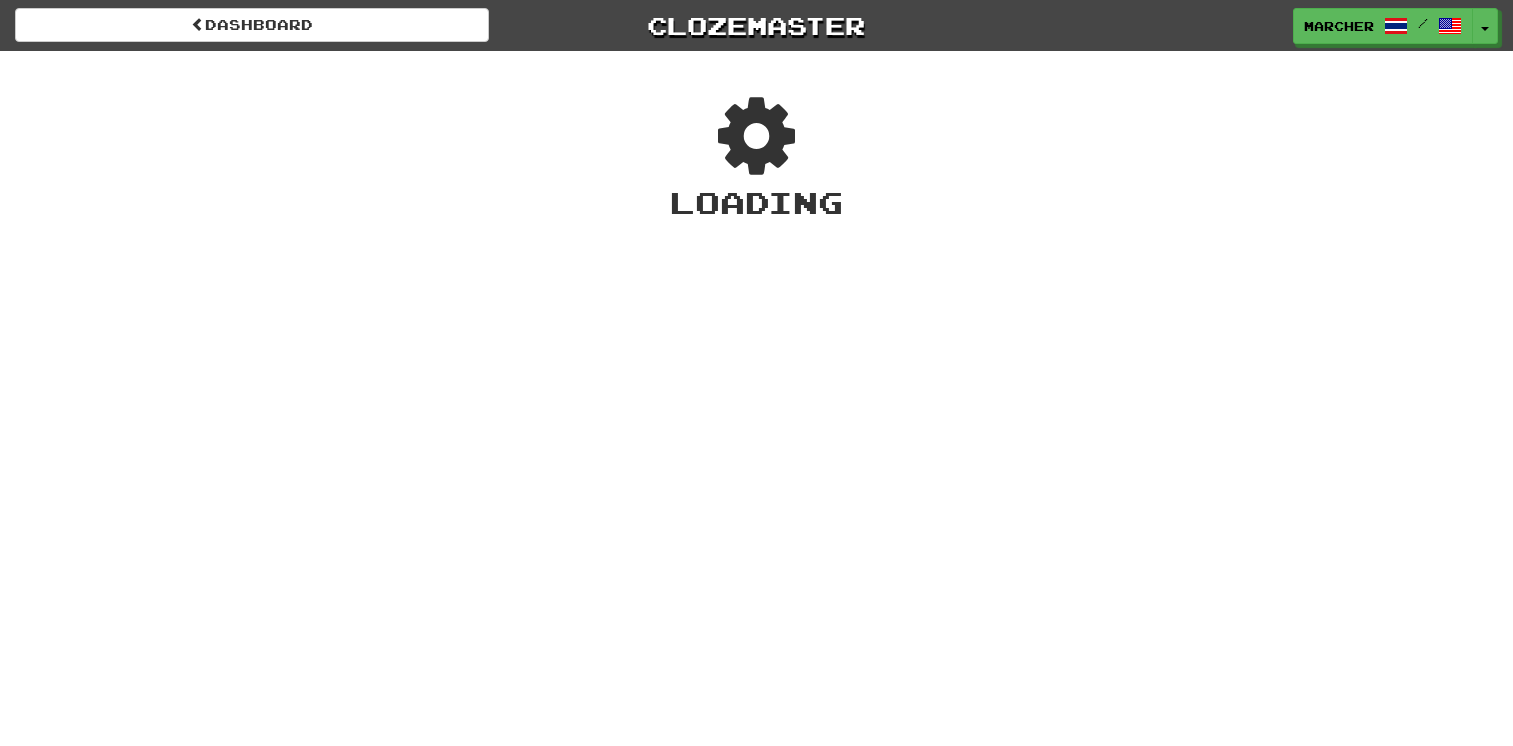 scroll, scrollTop: 0, scrollLeft: 0, axis: both 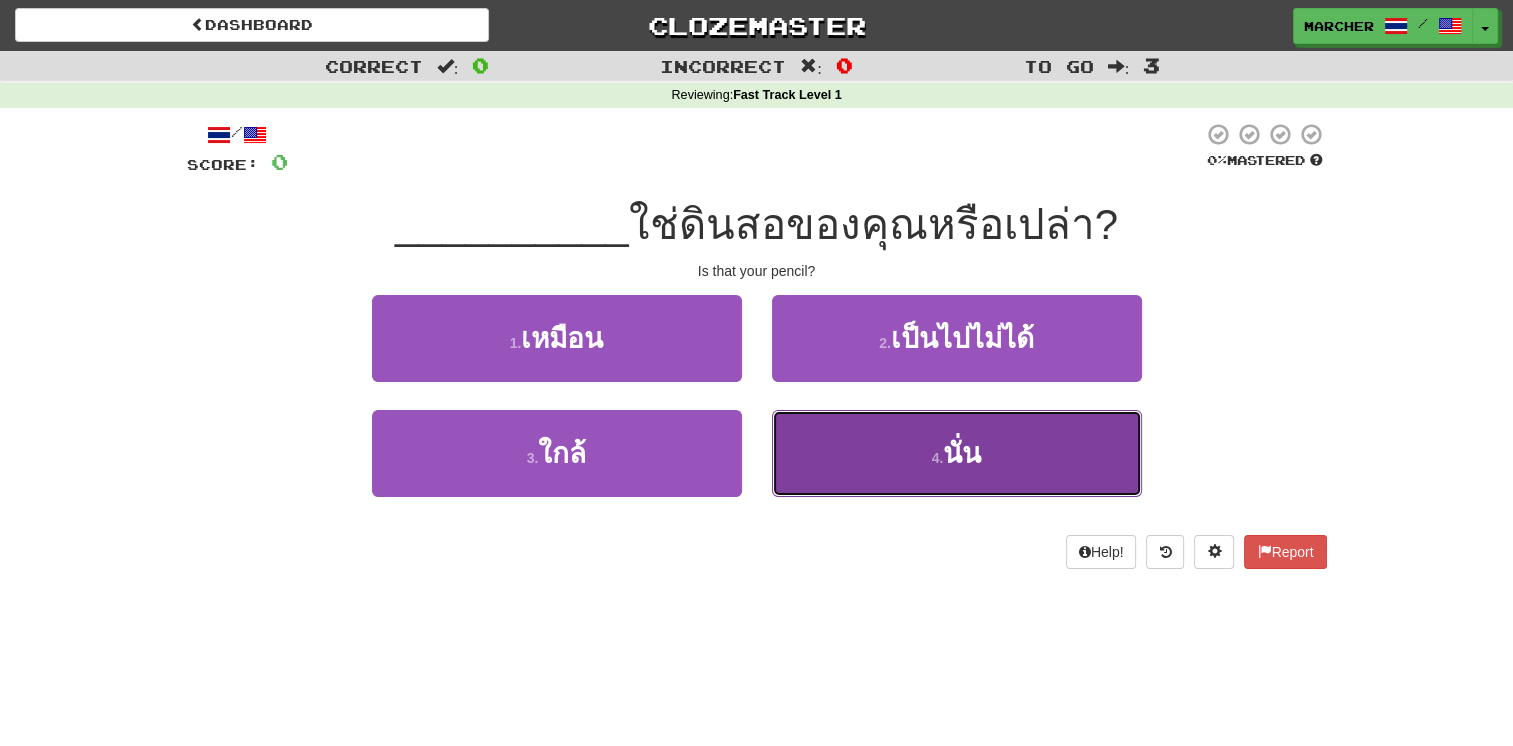 click on "4 .  นั่น" at bounding box center [957, 453] 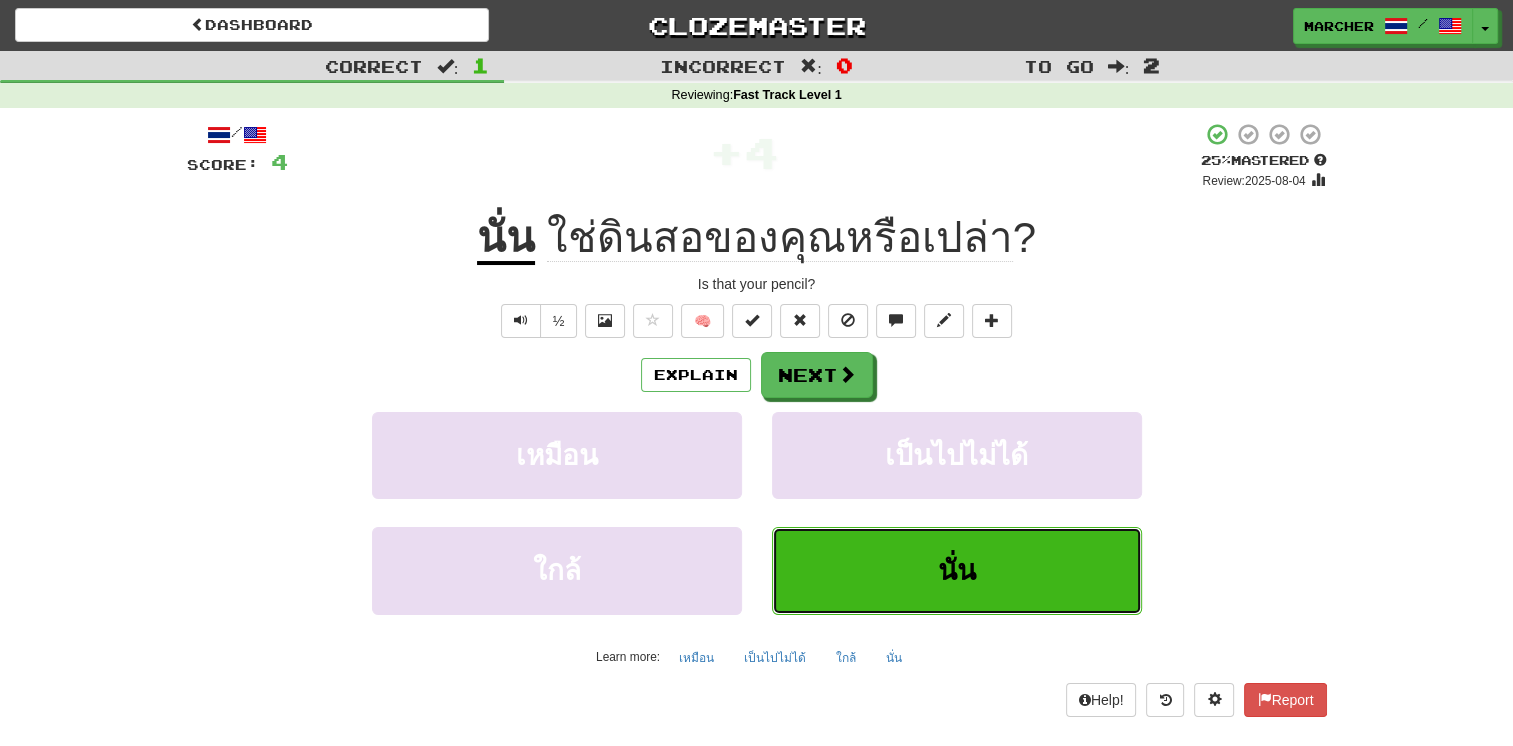 type 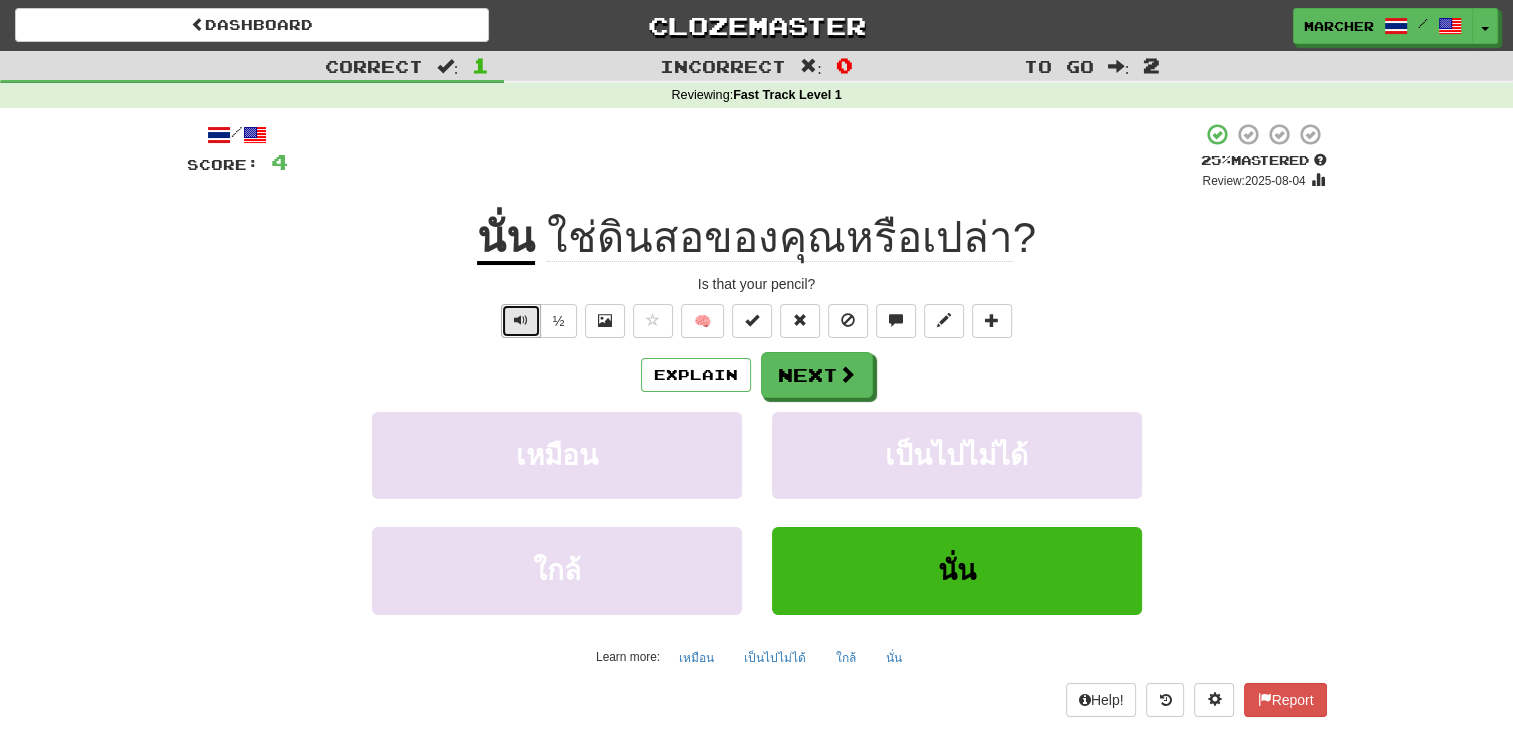 click at bounding box center [521, 320] 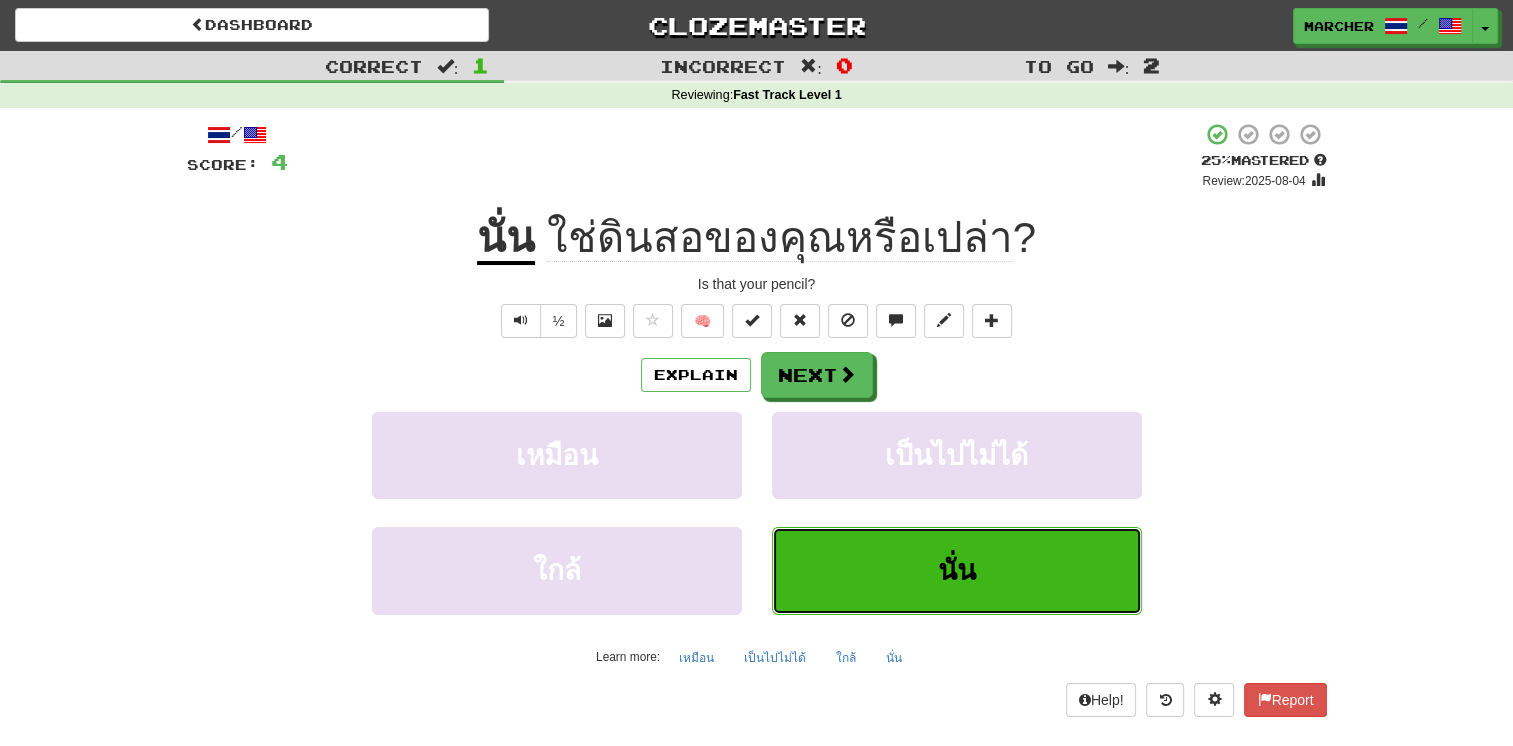click on "นั่น" at bounding box center [957, 570] 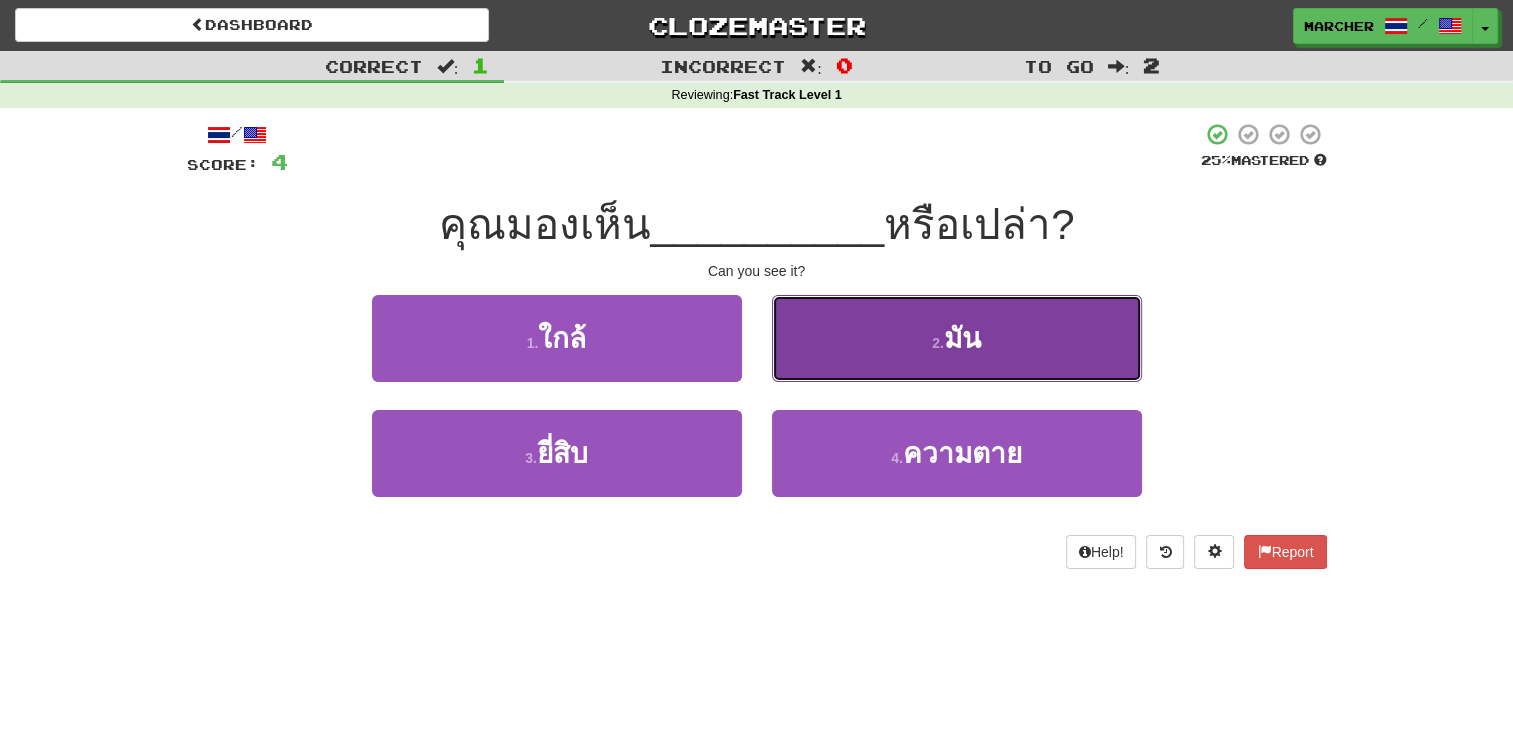 click on "2 .  มัน" at bounding box center (957, 338) 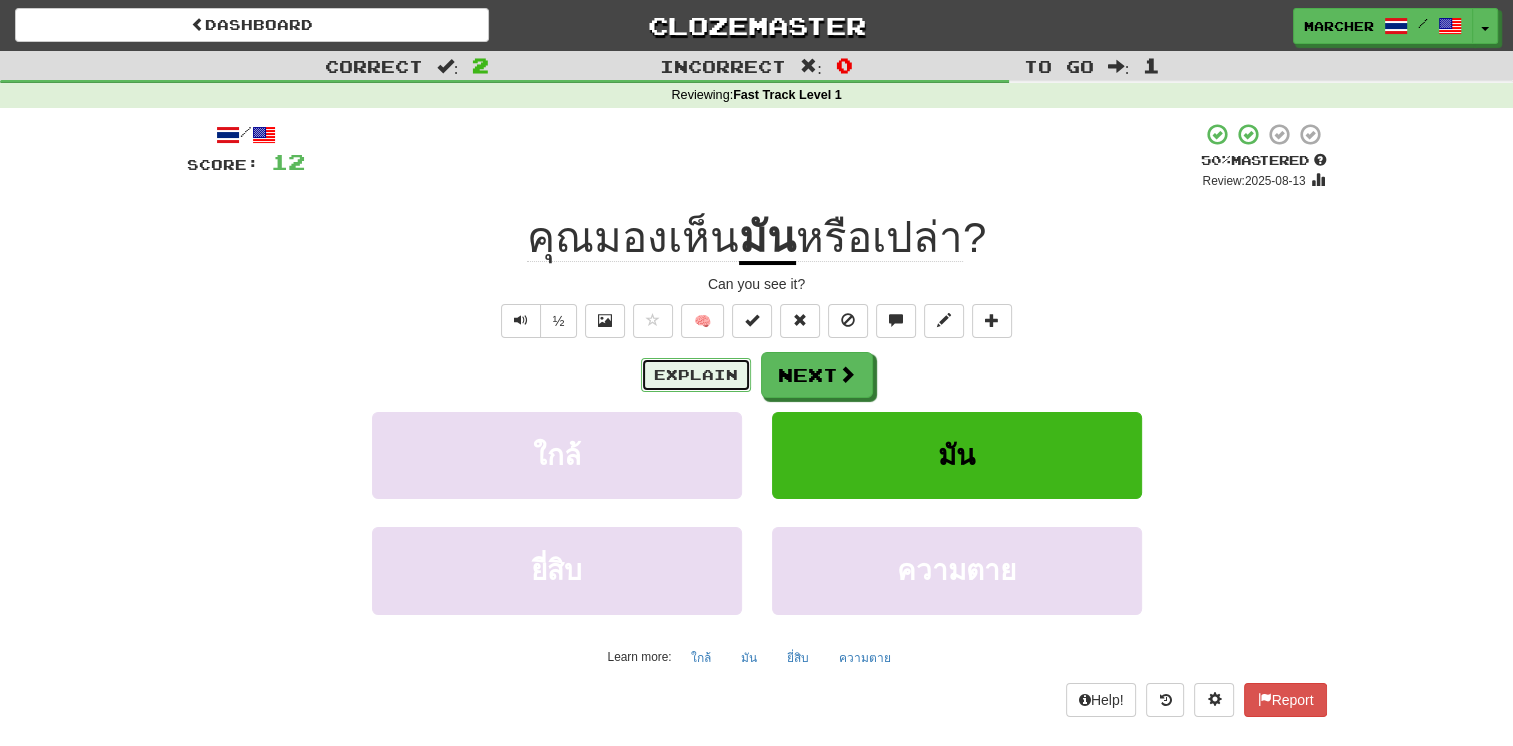 click on "Explain" at bounding box center [696, 375] 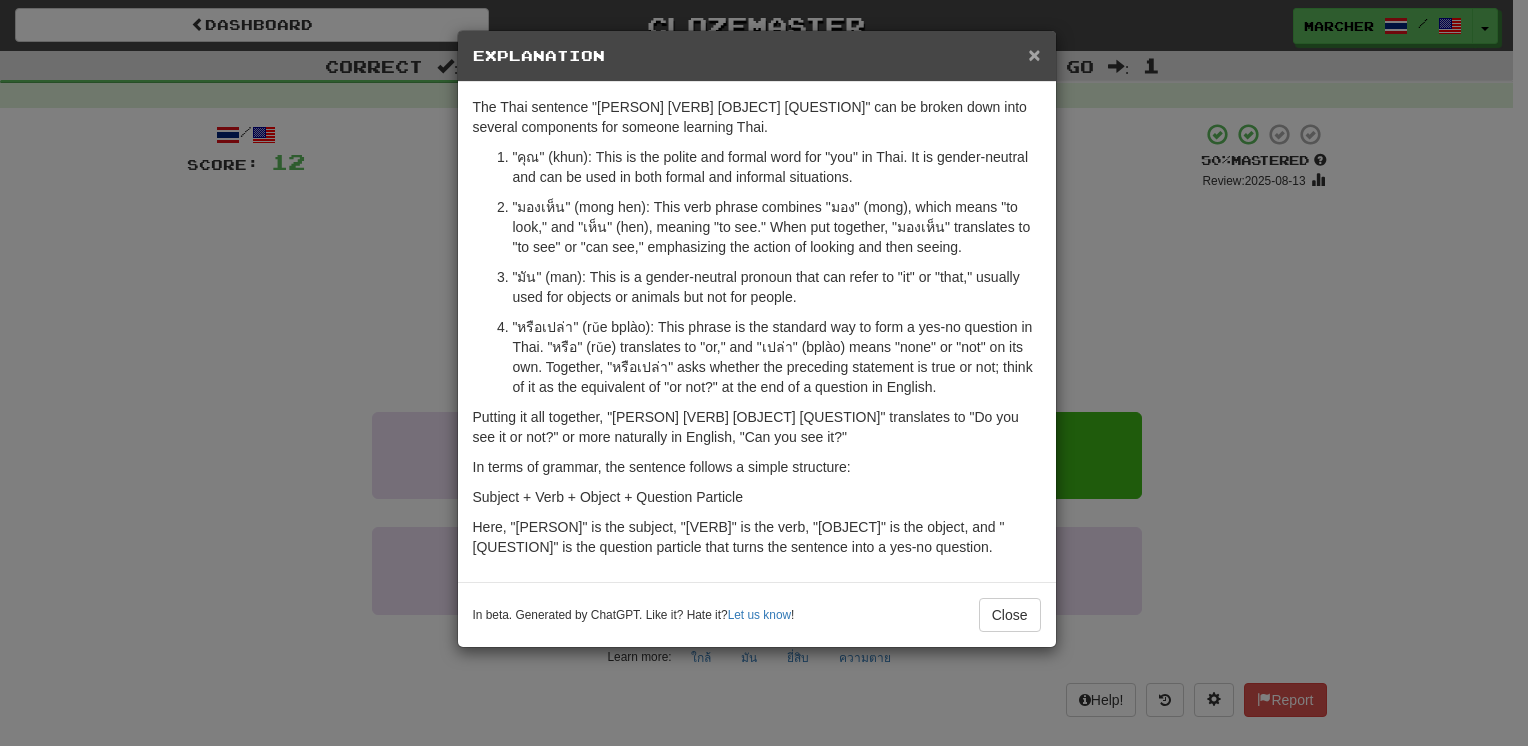 click on "×" at bounding box center (1034, 54) 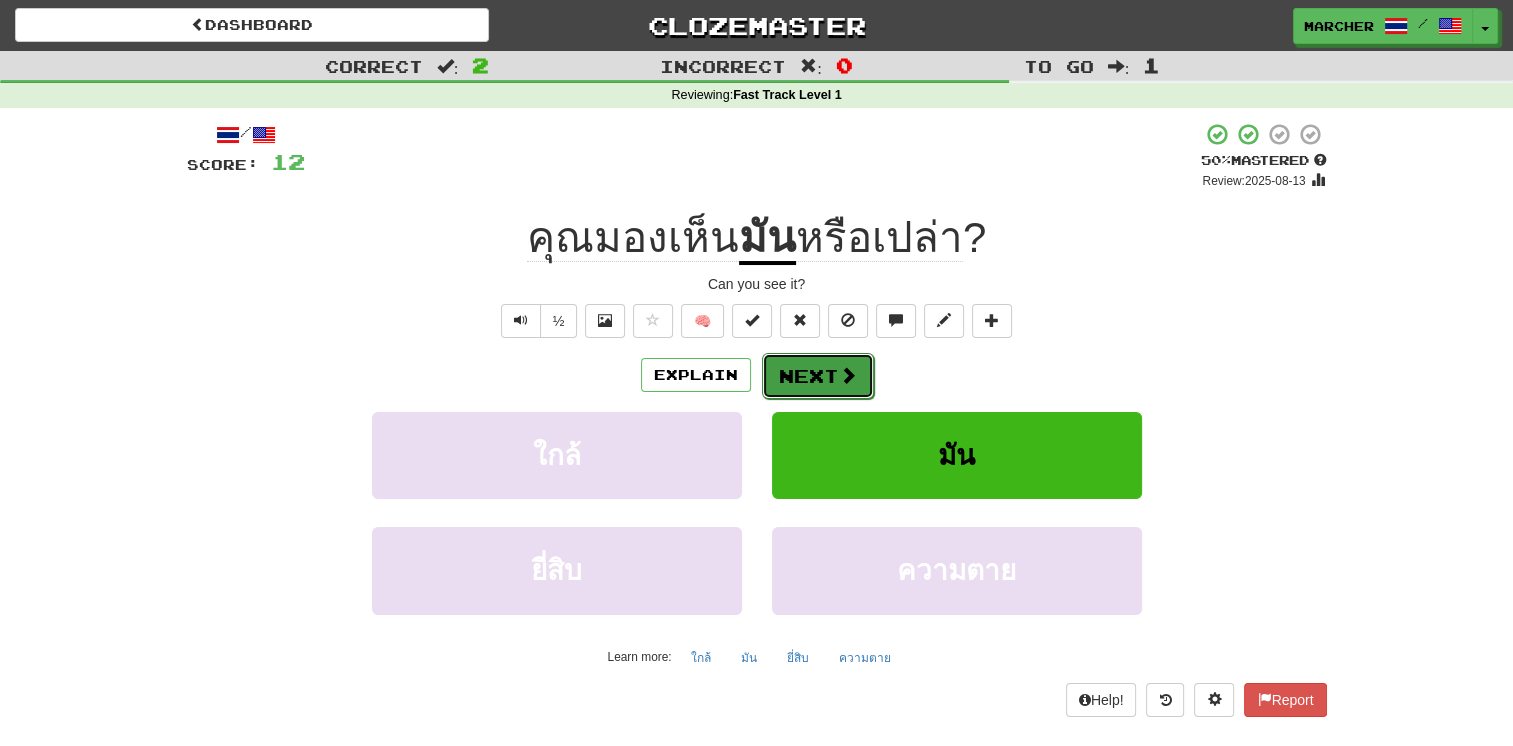 click at bounding box center (848, 375) 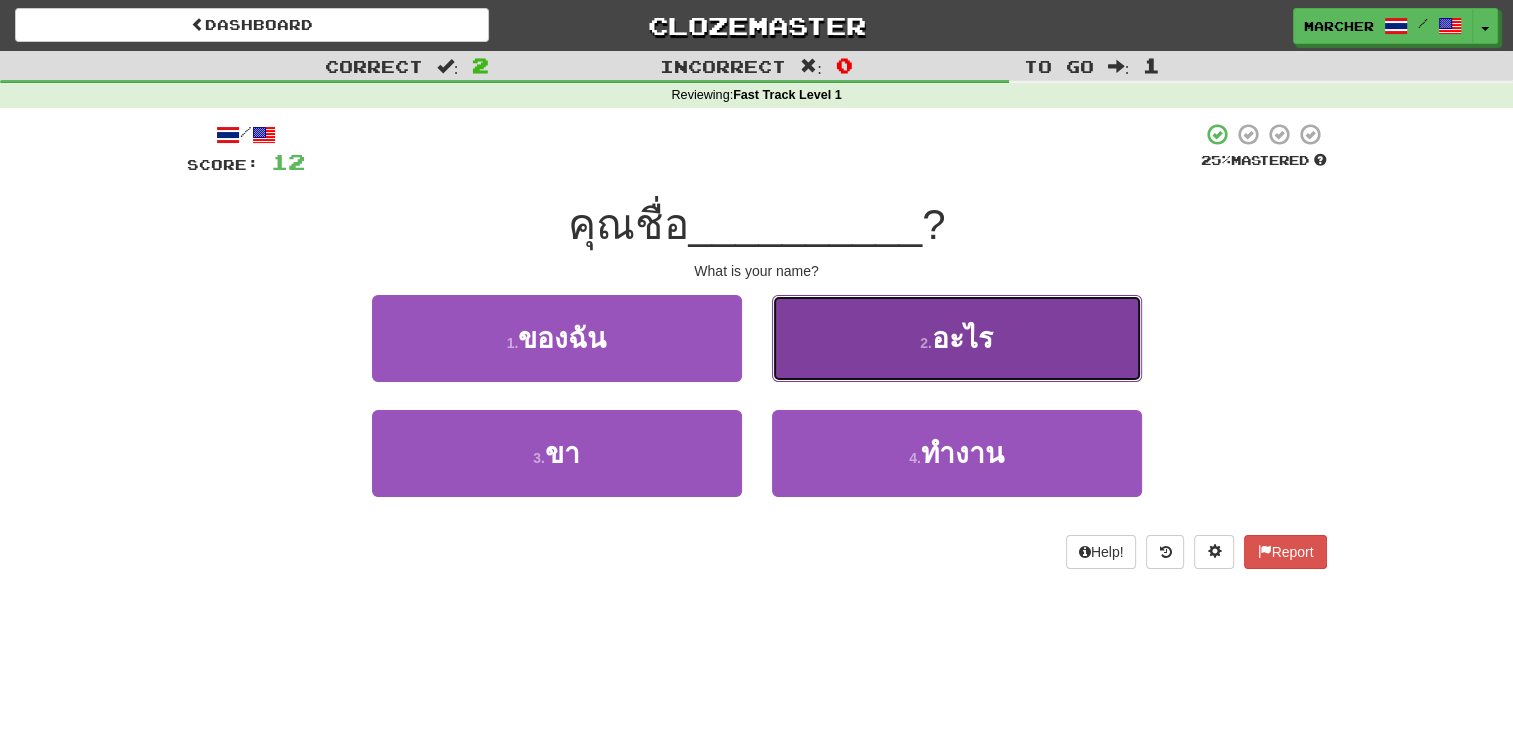 click on "2 .  อะไร" at bounding box center [957, 338] 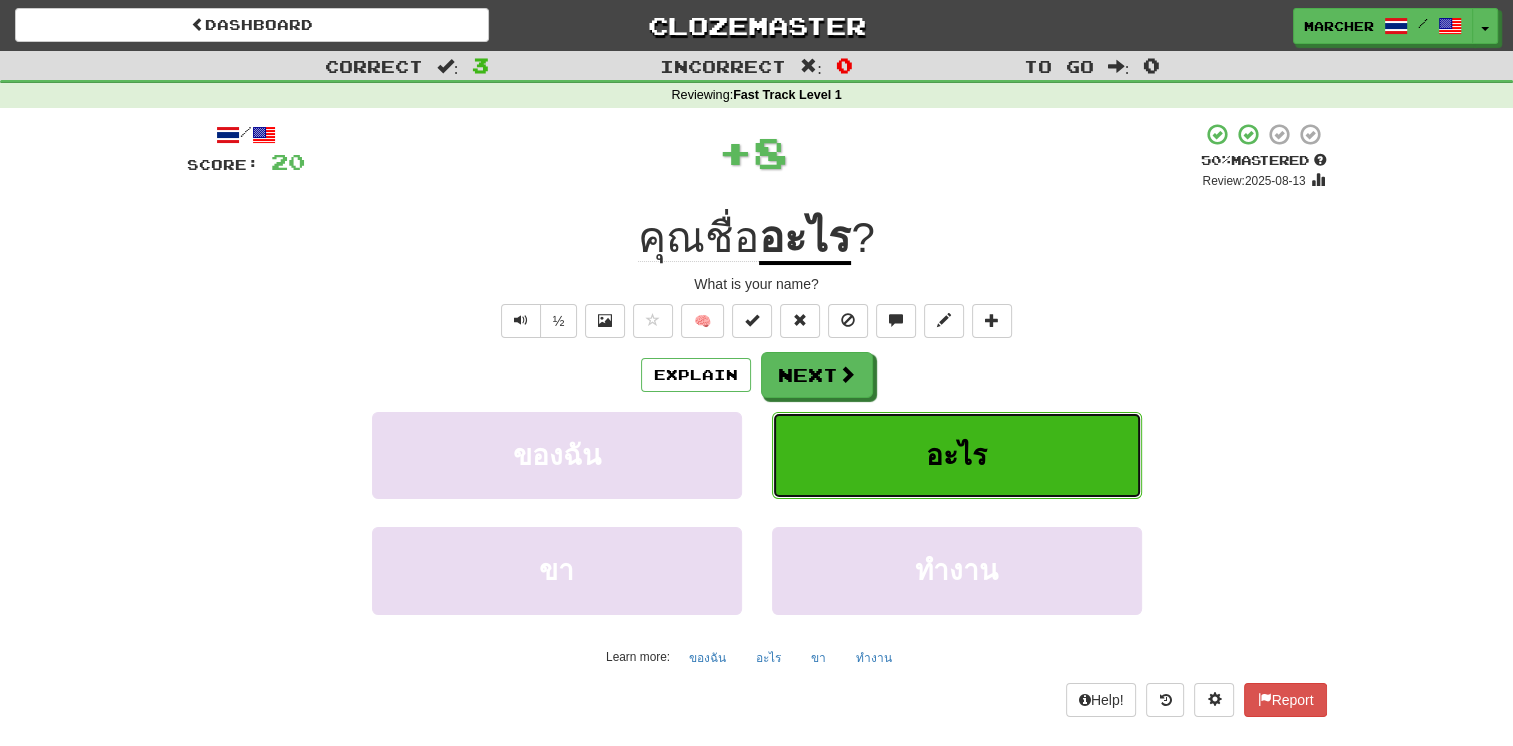 type 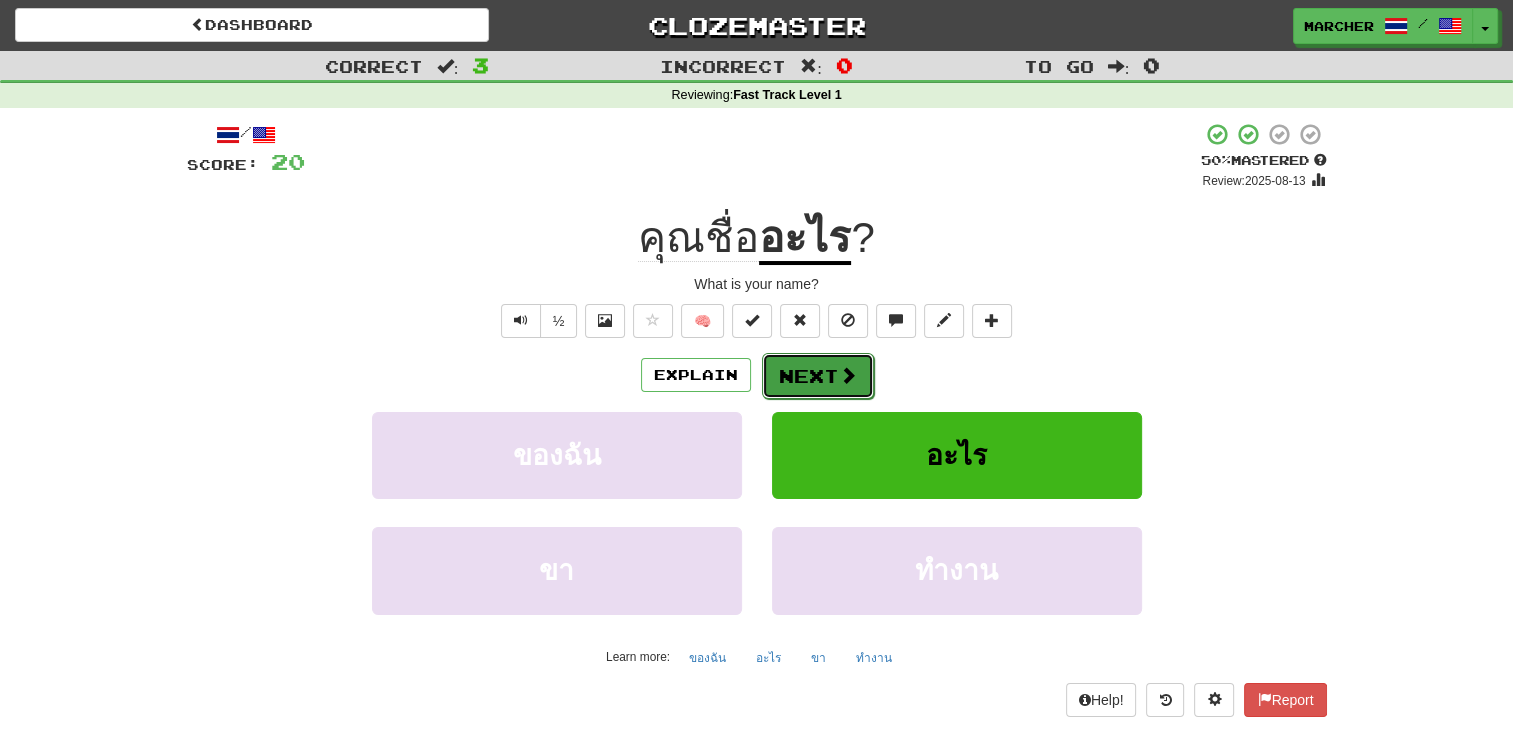 click at bounding box center (848, 375) 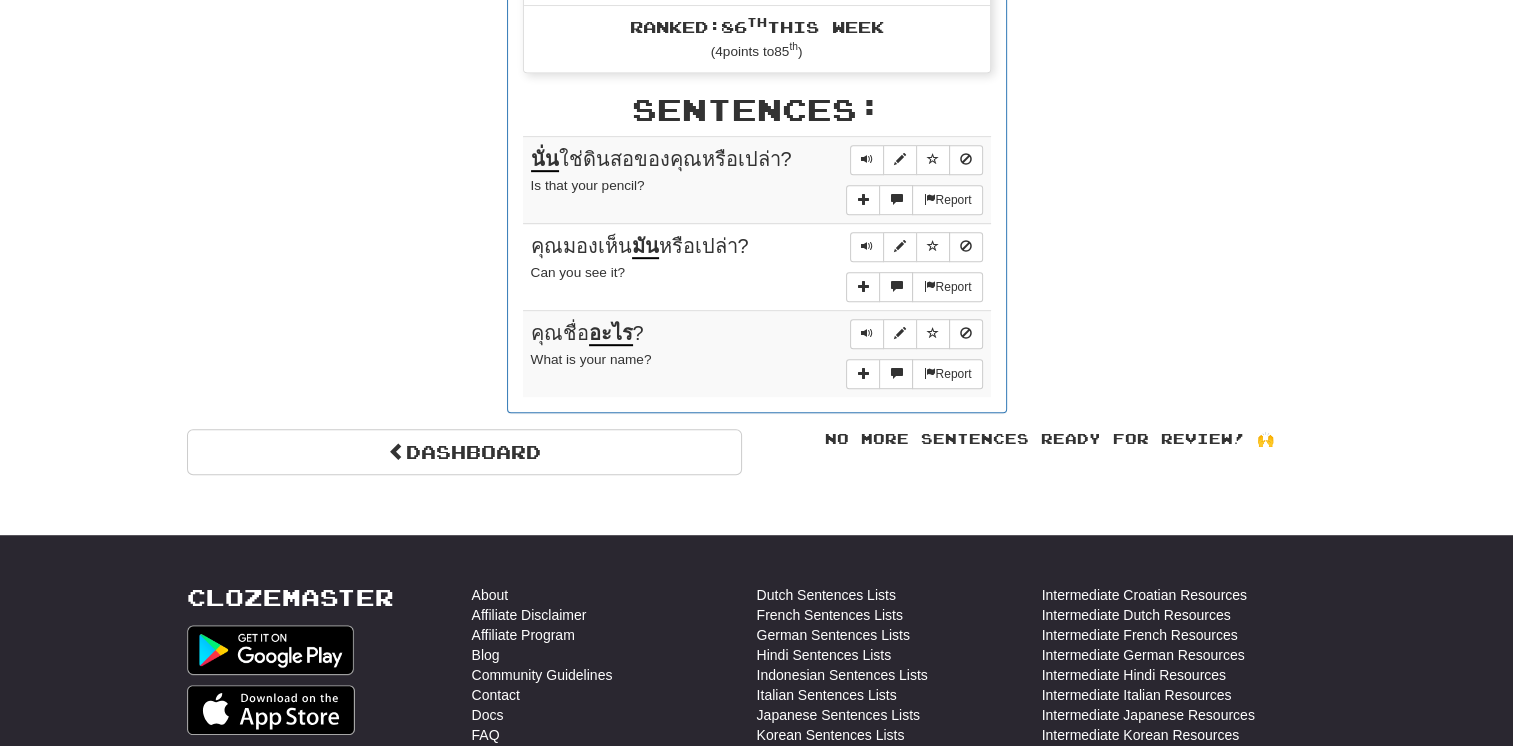 scroll, scrollTop: 1100, scrollLeft: 0, axis: vertical 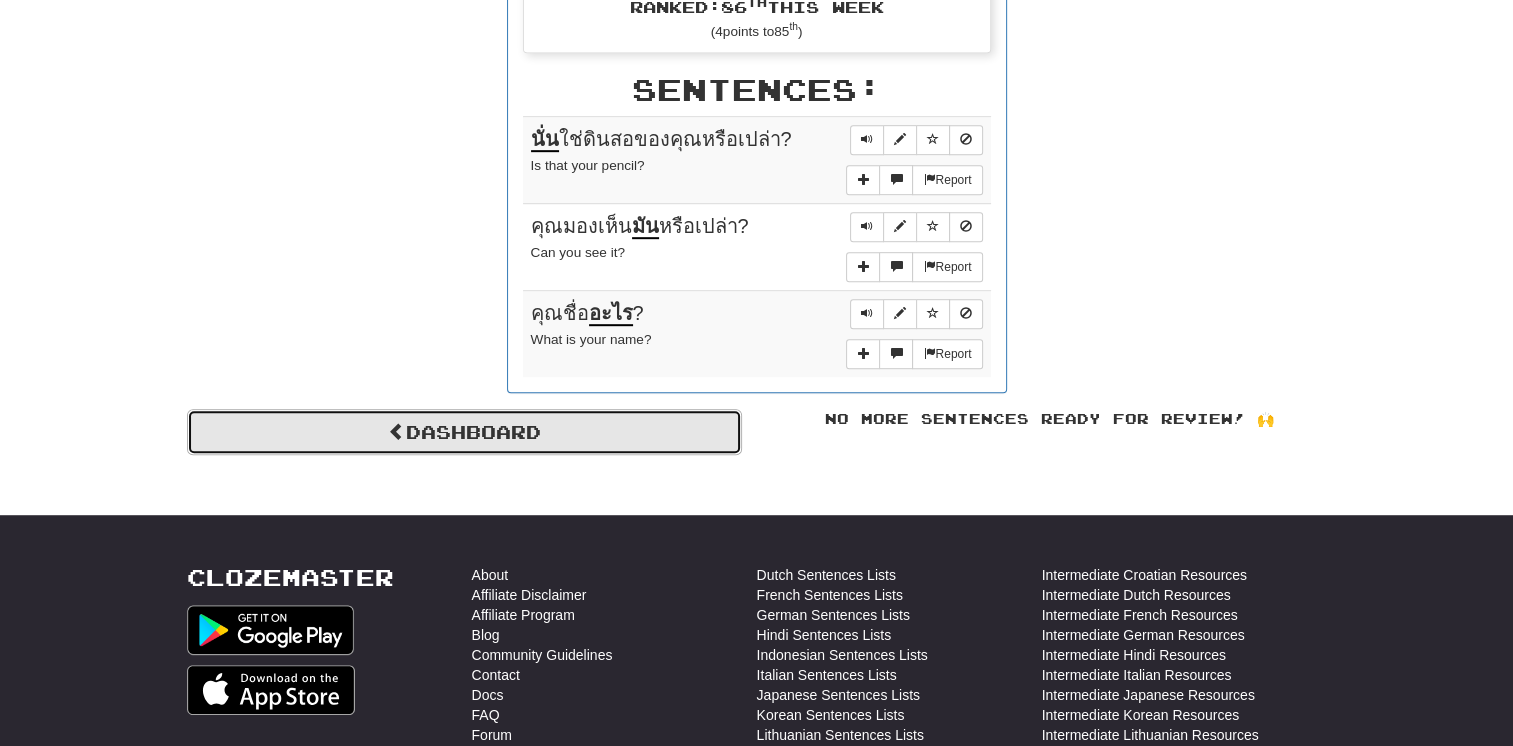 click on "Dashboard" at bounding box center [464, 432] 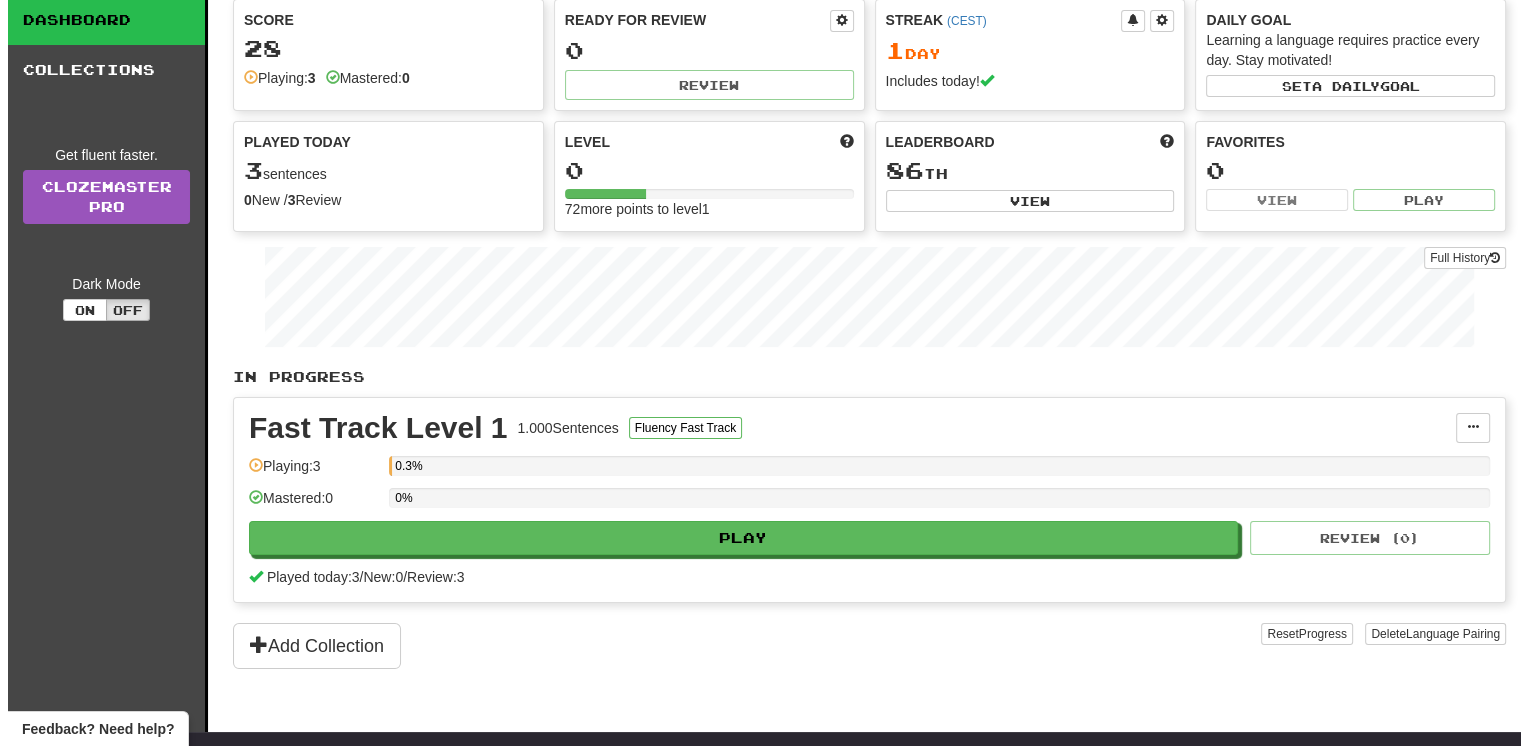 scroll, scrollTop: 100, scrollLeft: 0, axis: vertical 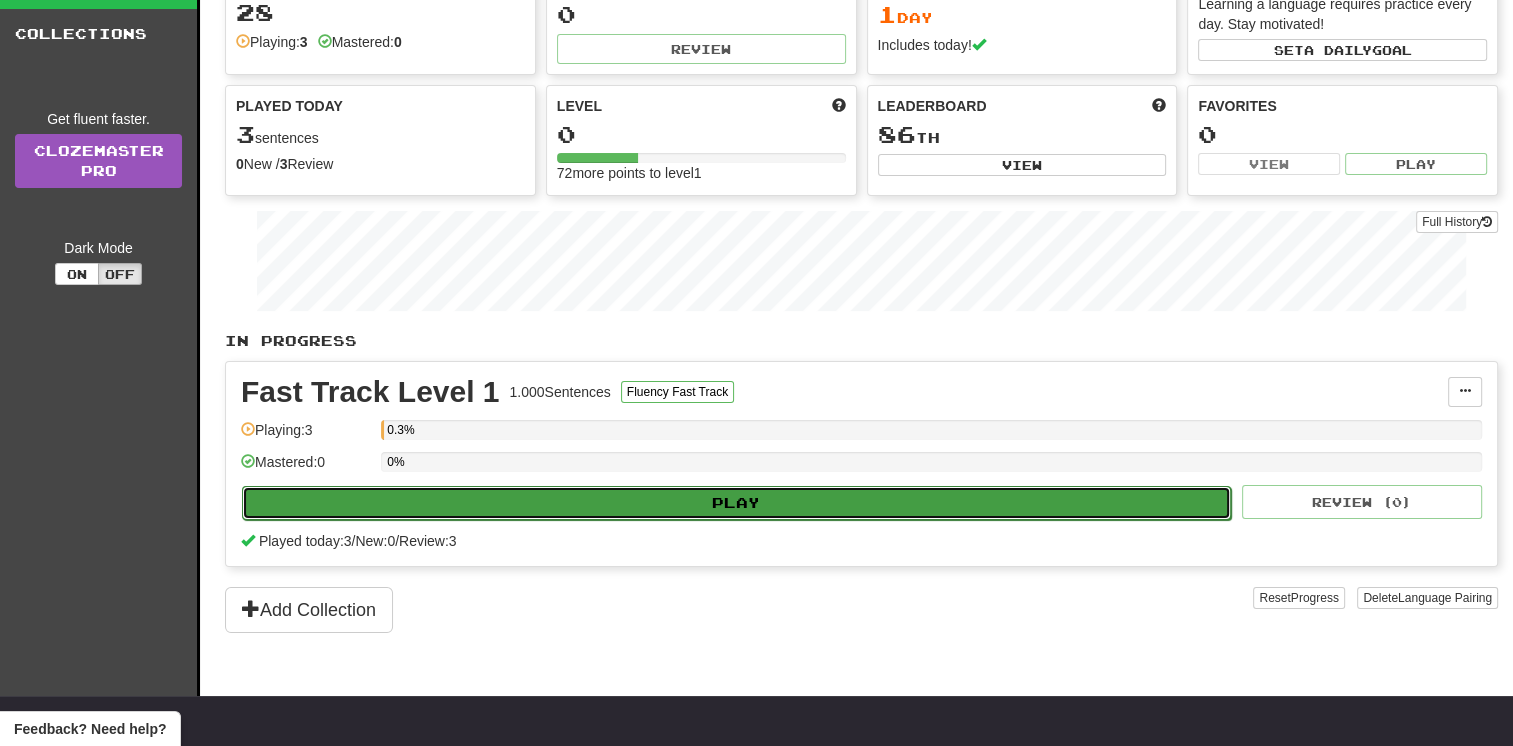 click on "Play" at bounding box center [736, 503] 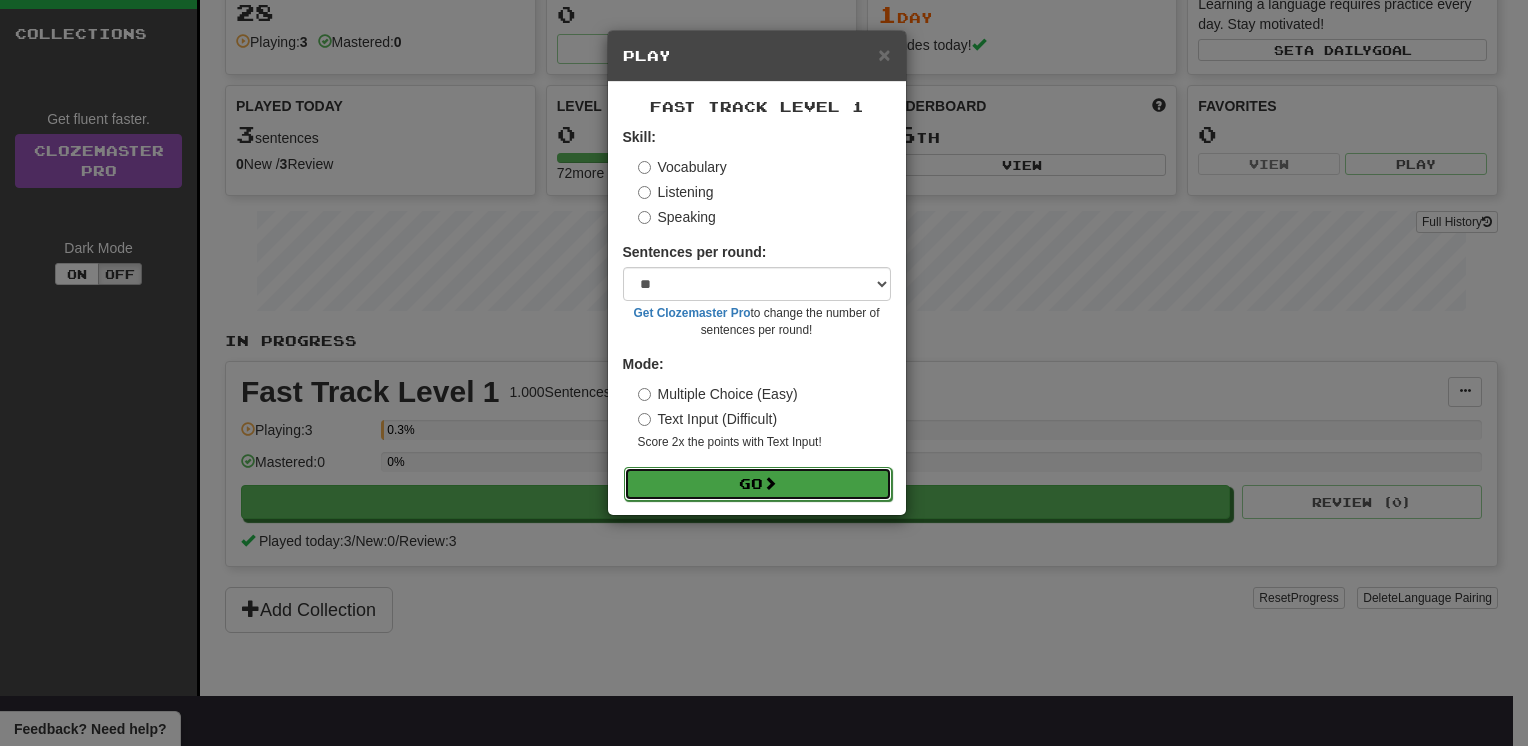 click on "Go" at bounding box center (758, 484) 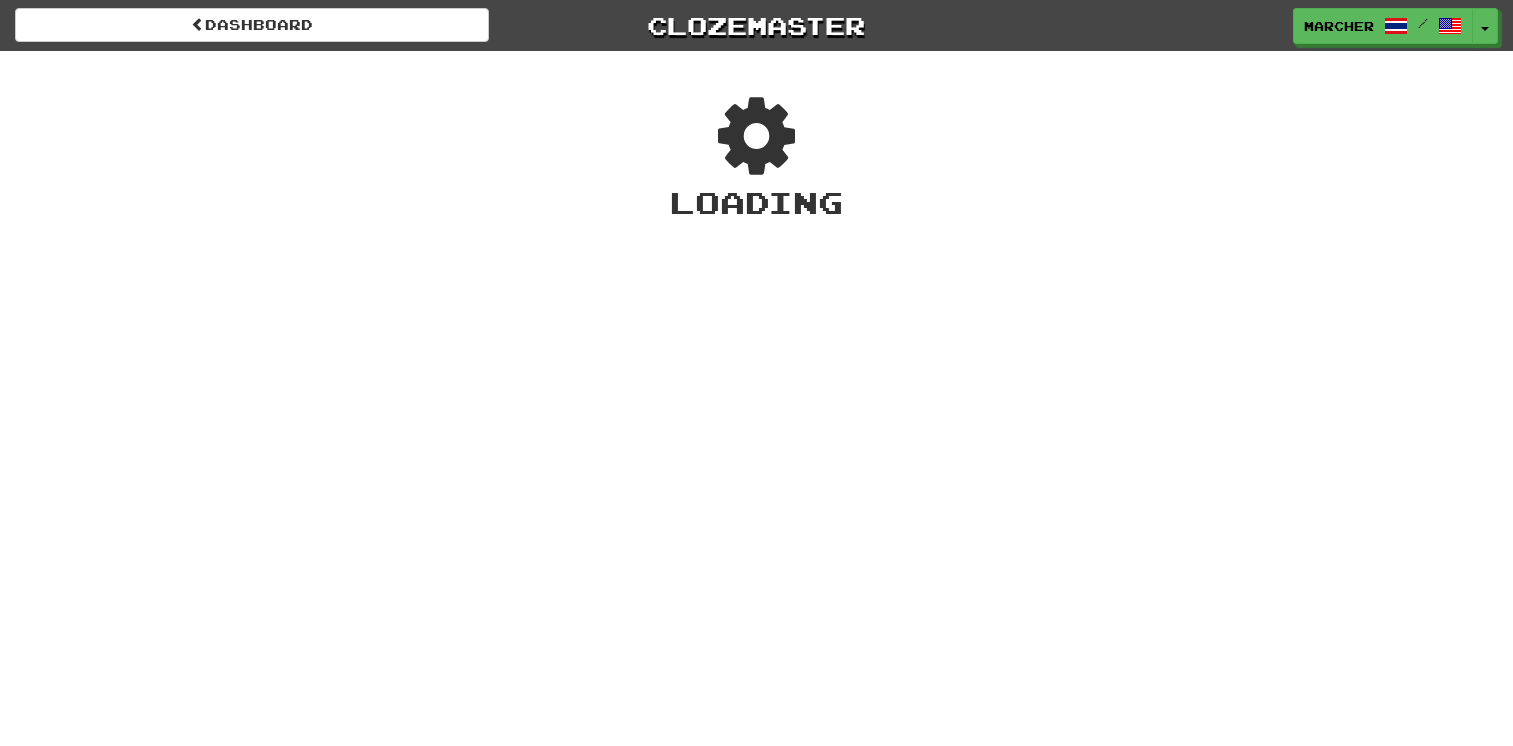 scroll, scrollTop: 0, scrollLeft: 0, axis: both 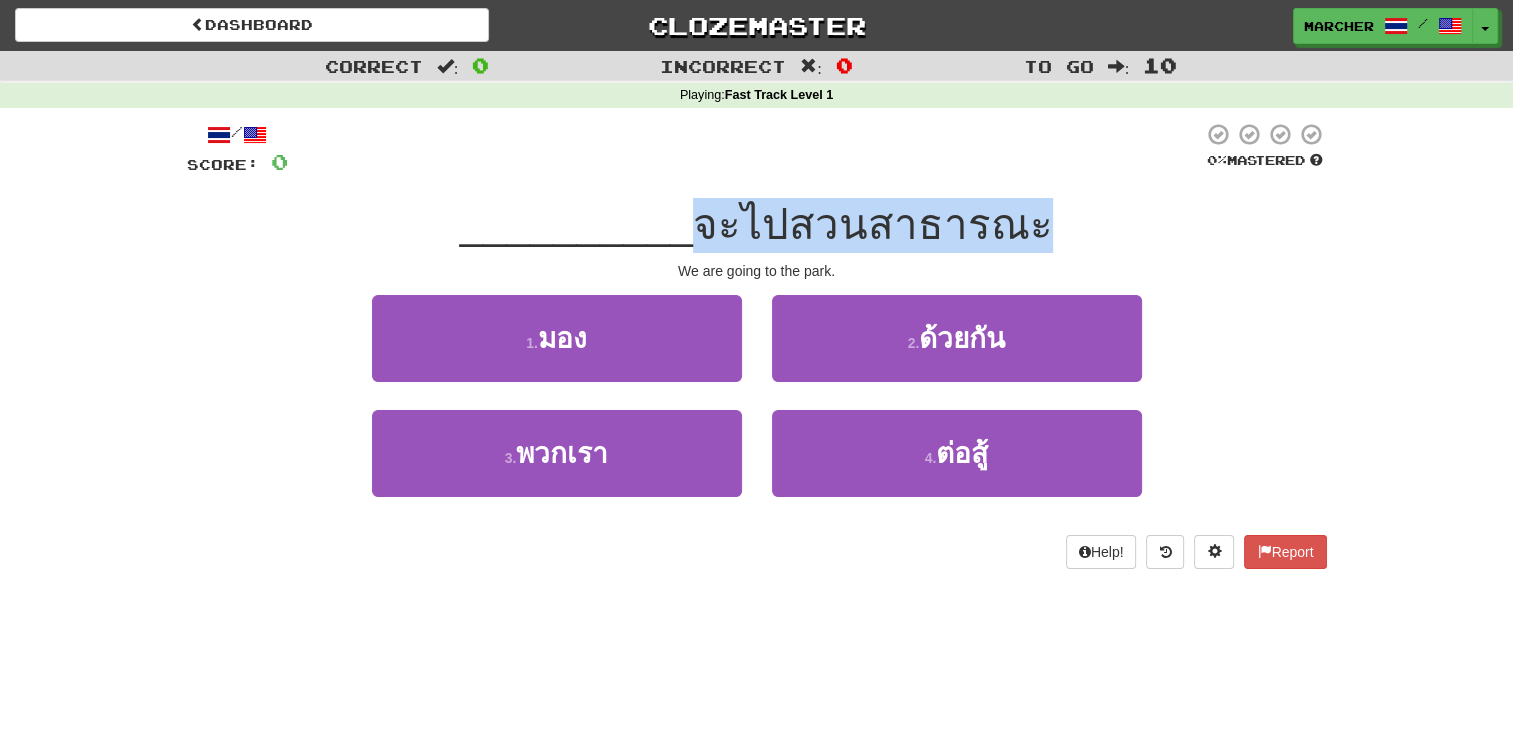 drag, startPoint x: 717, startPoint y: 234, endPoint x: 1050, endPoint y: 242, distance: 333.09607 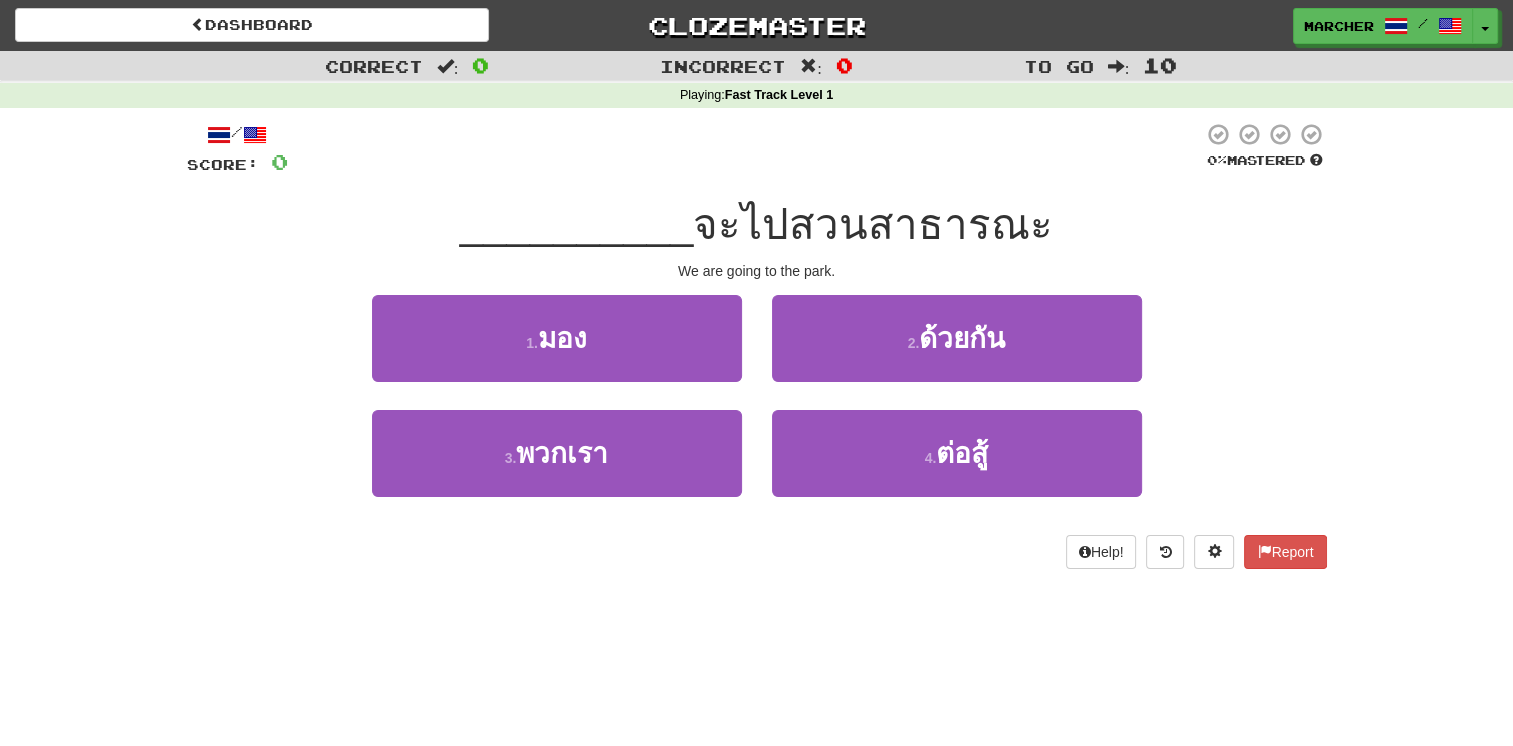 click at bounding box center (745, 149) 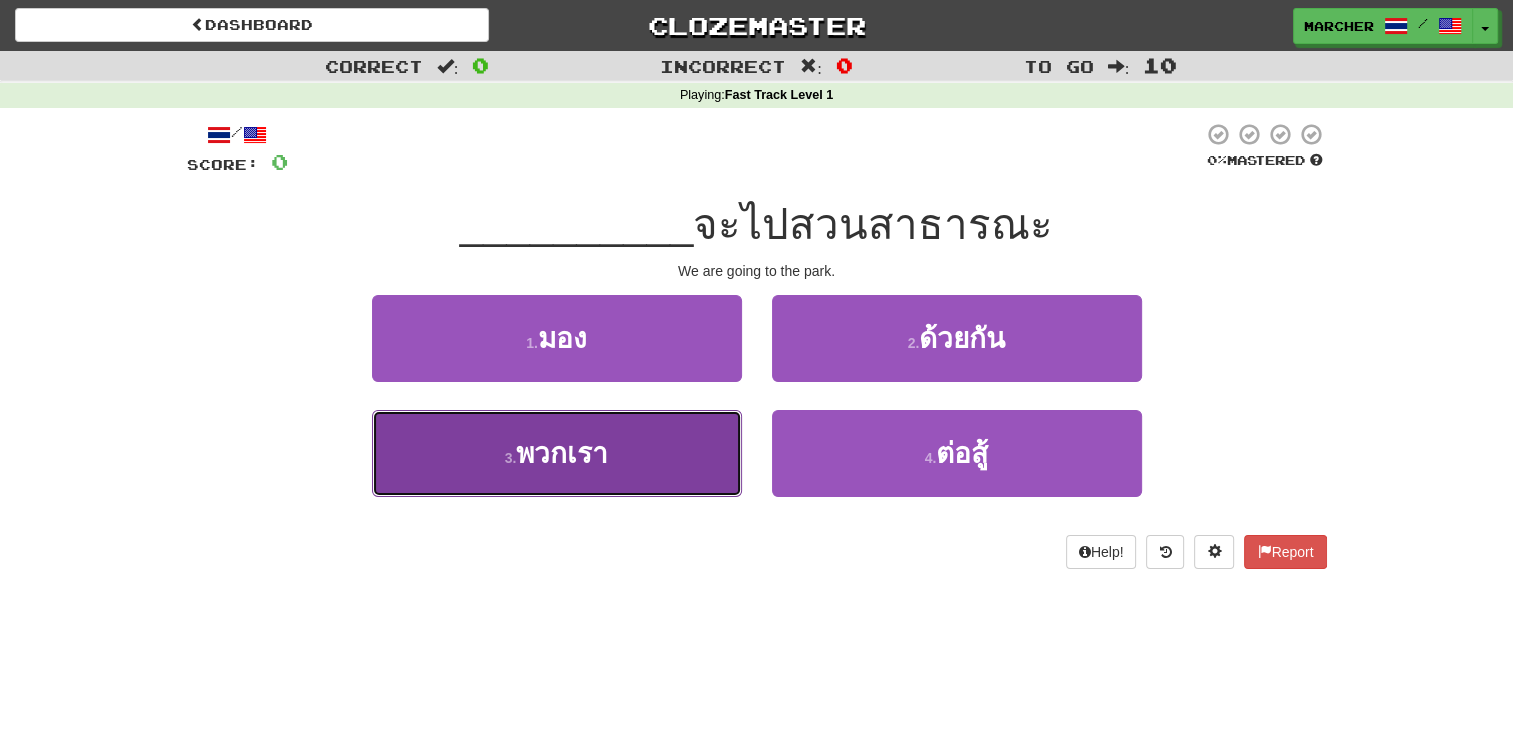 click on "พวกเรา" at bounding box center [562, 453] 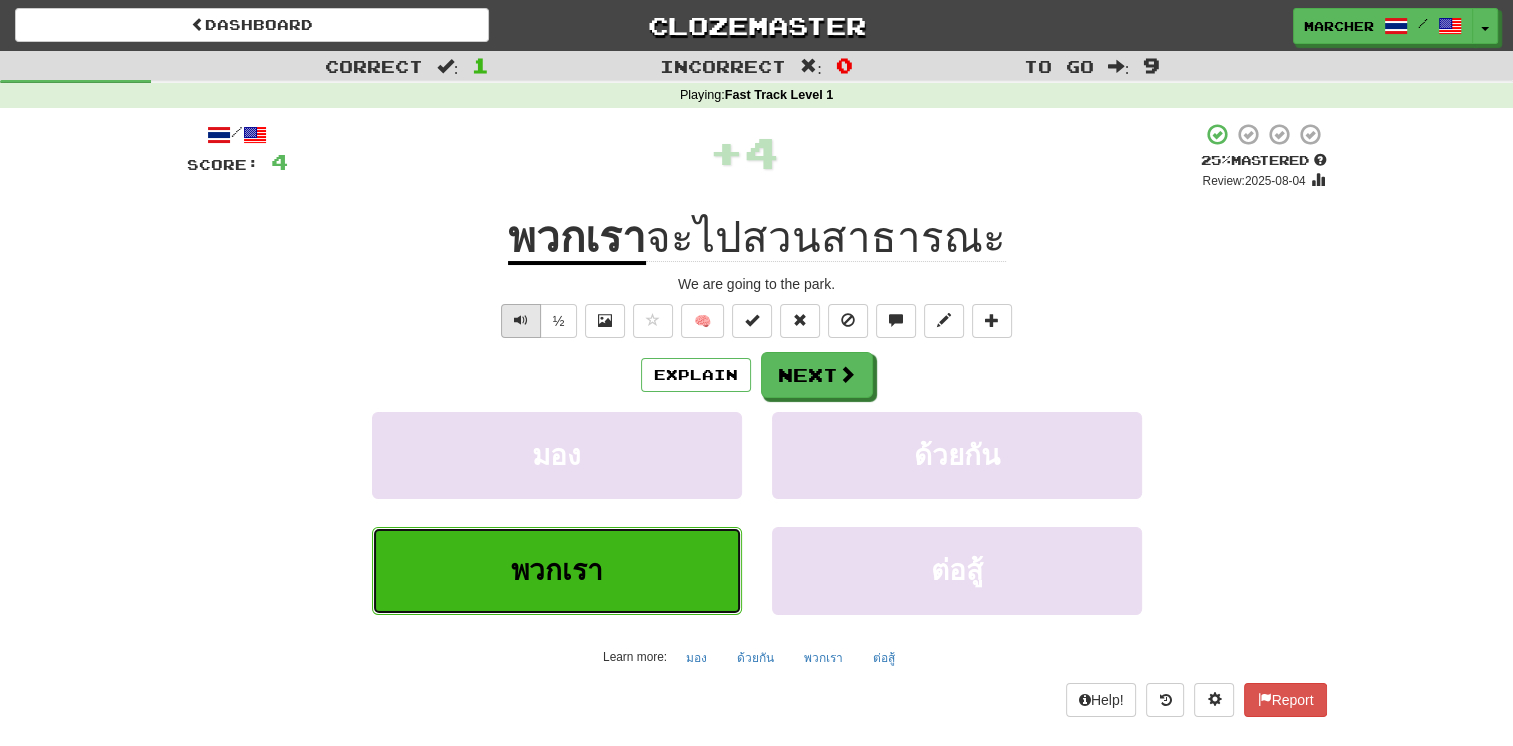 type 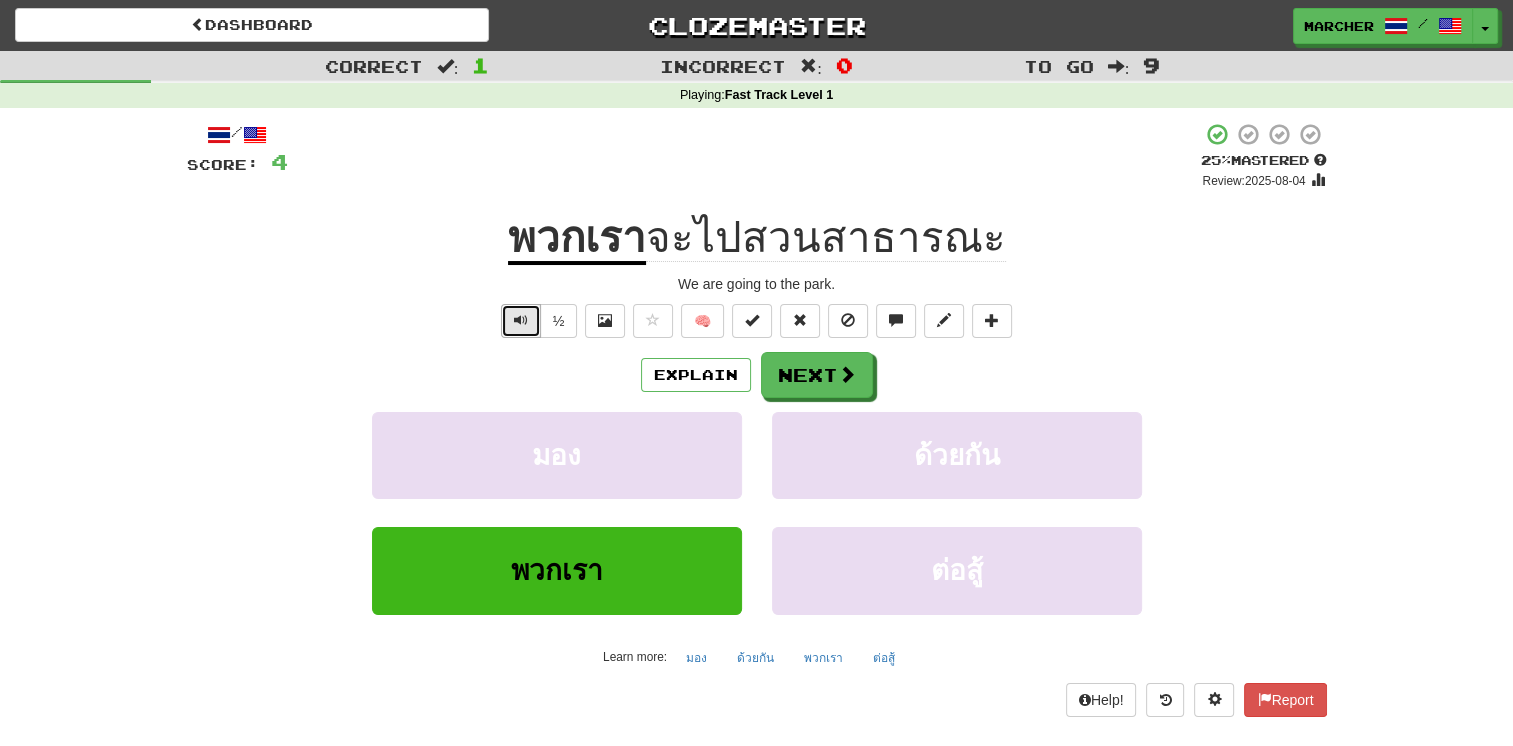 click at bounding box center (521, 321) 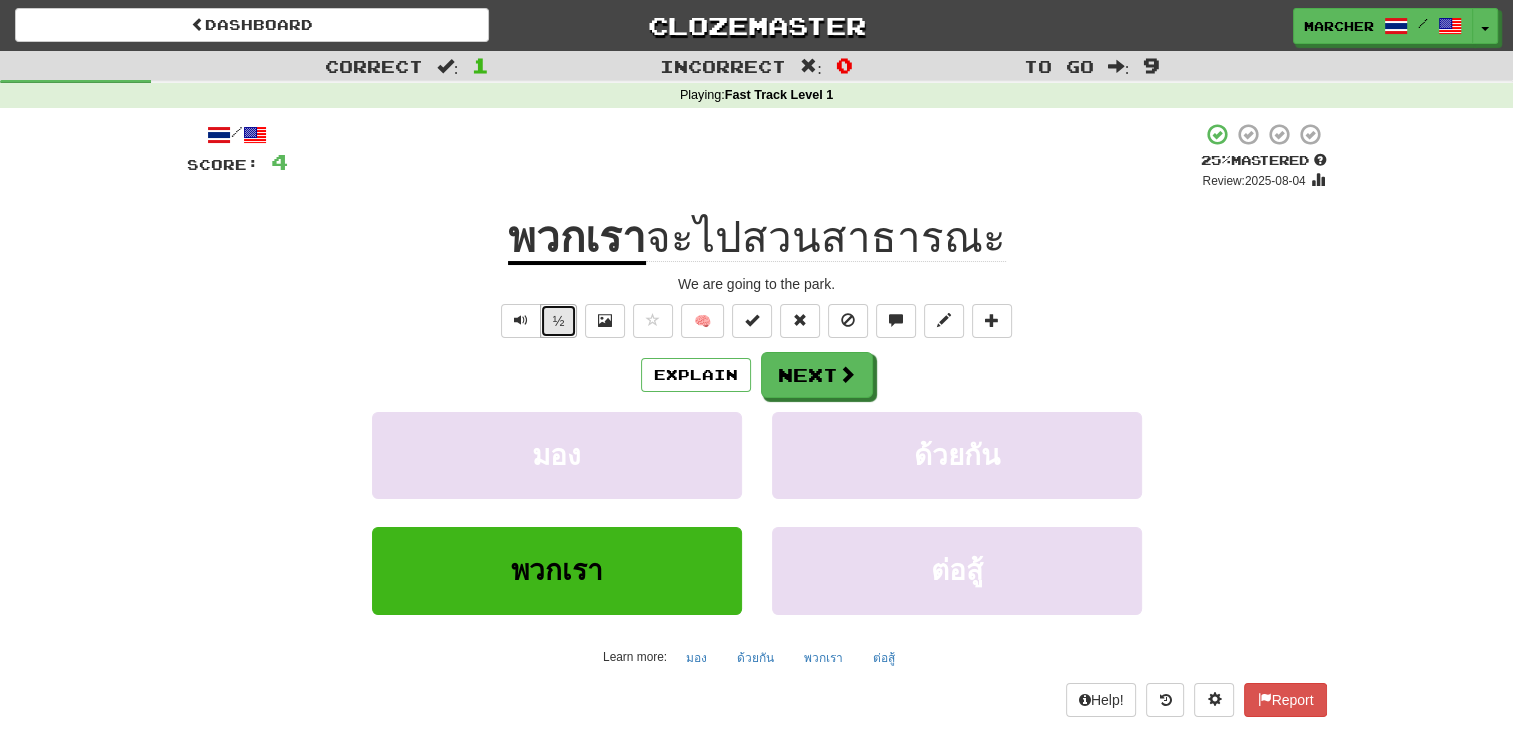 click on "½" at bounding box center (559, 321) 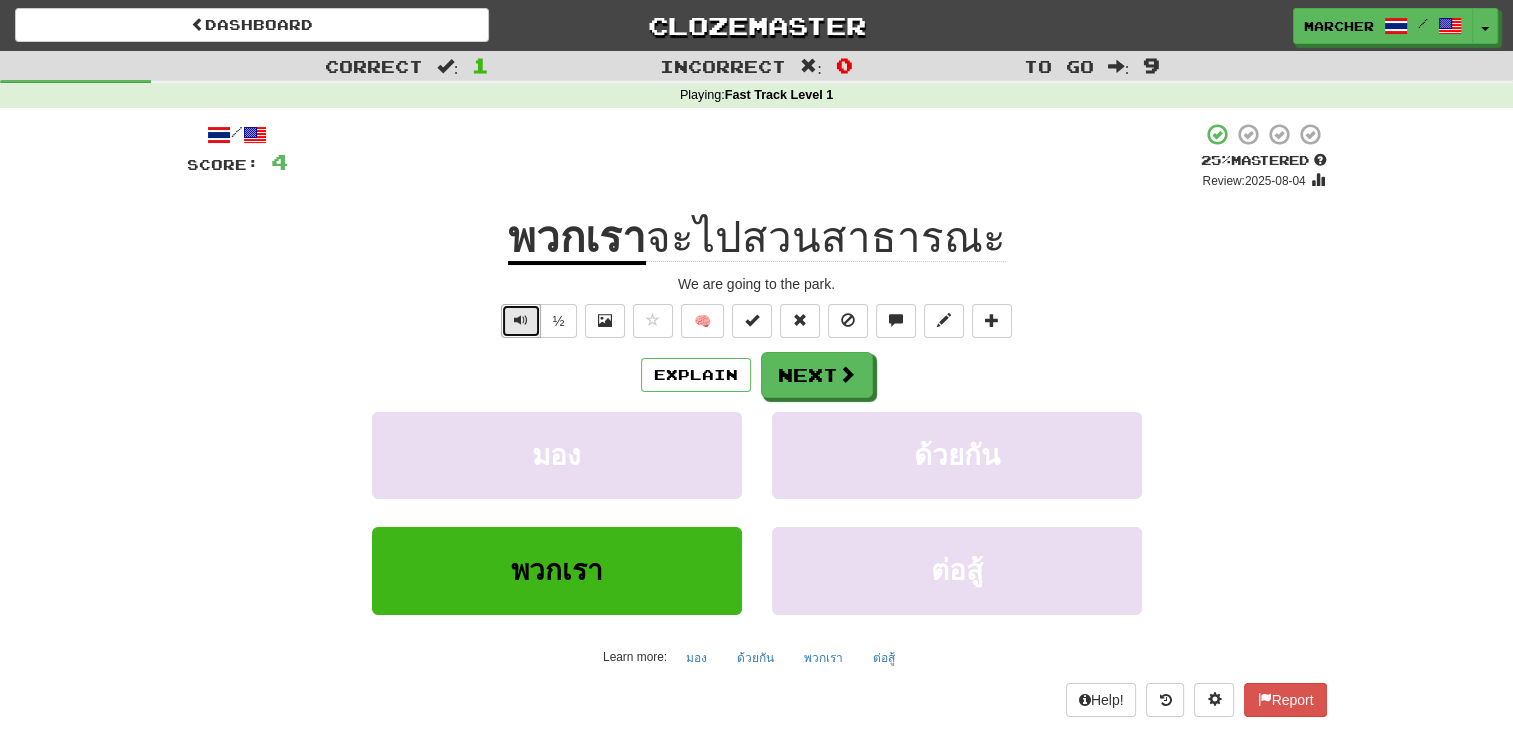 click at bounding box center [521, 320] 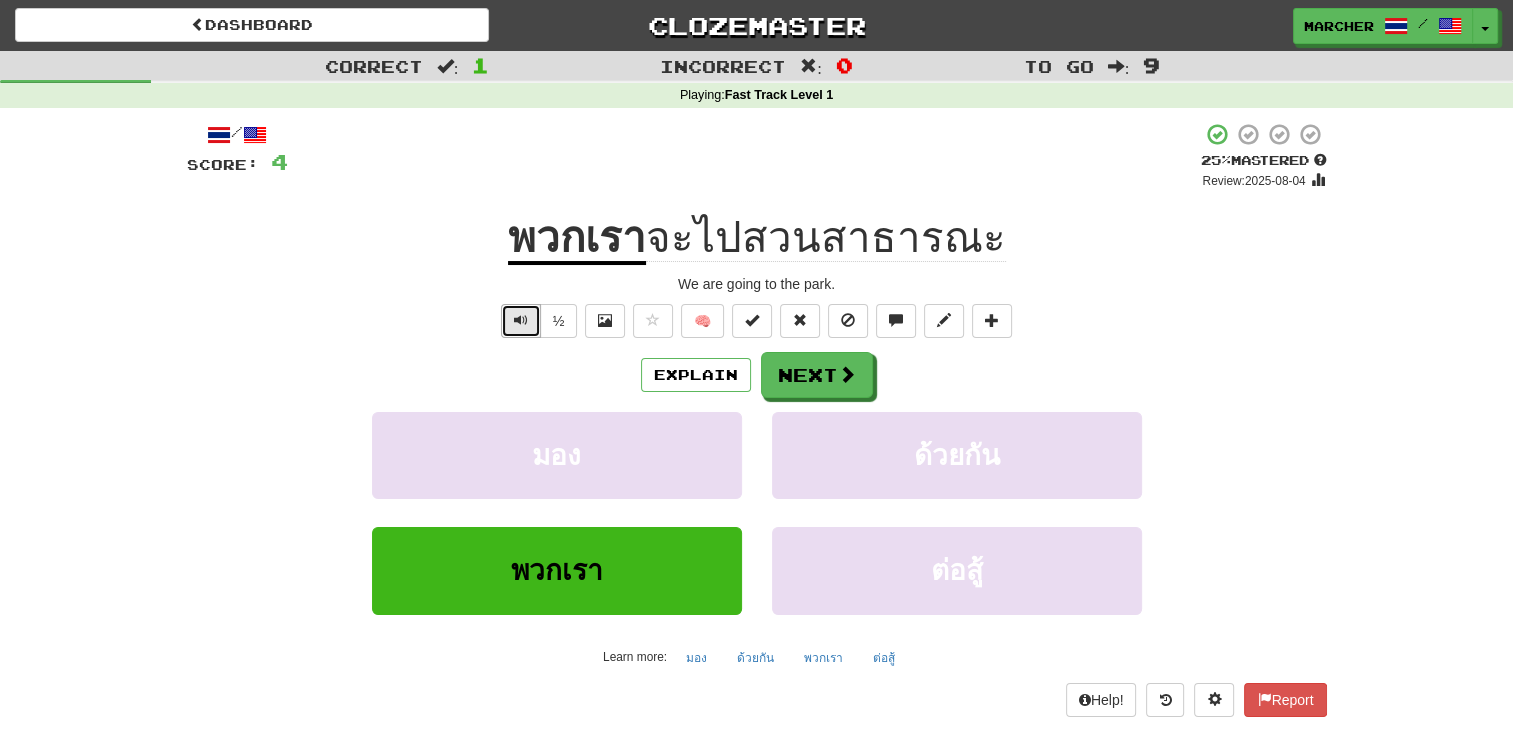 type 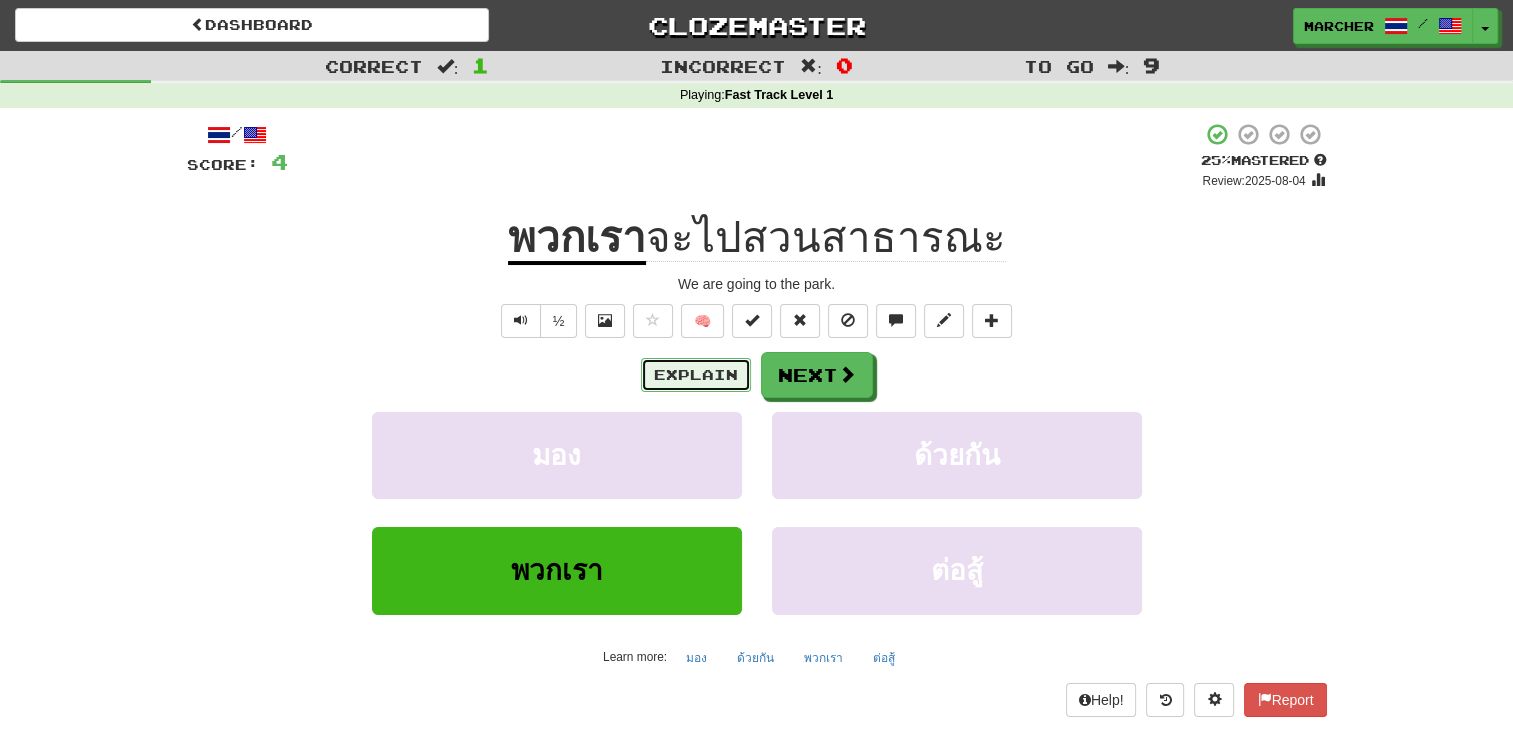 click on "Explain" at bounding box center (696, 375) 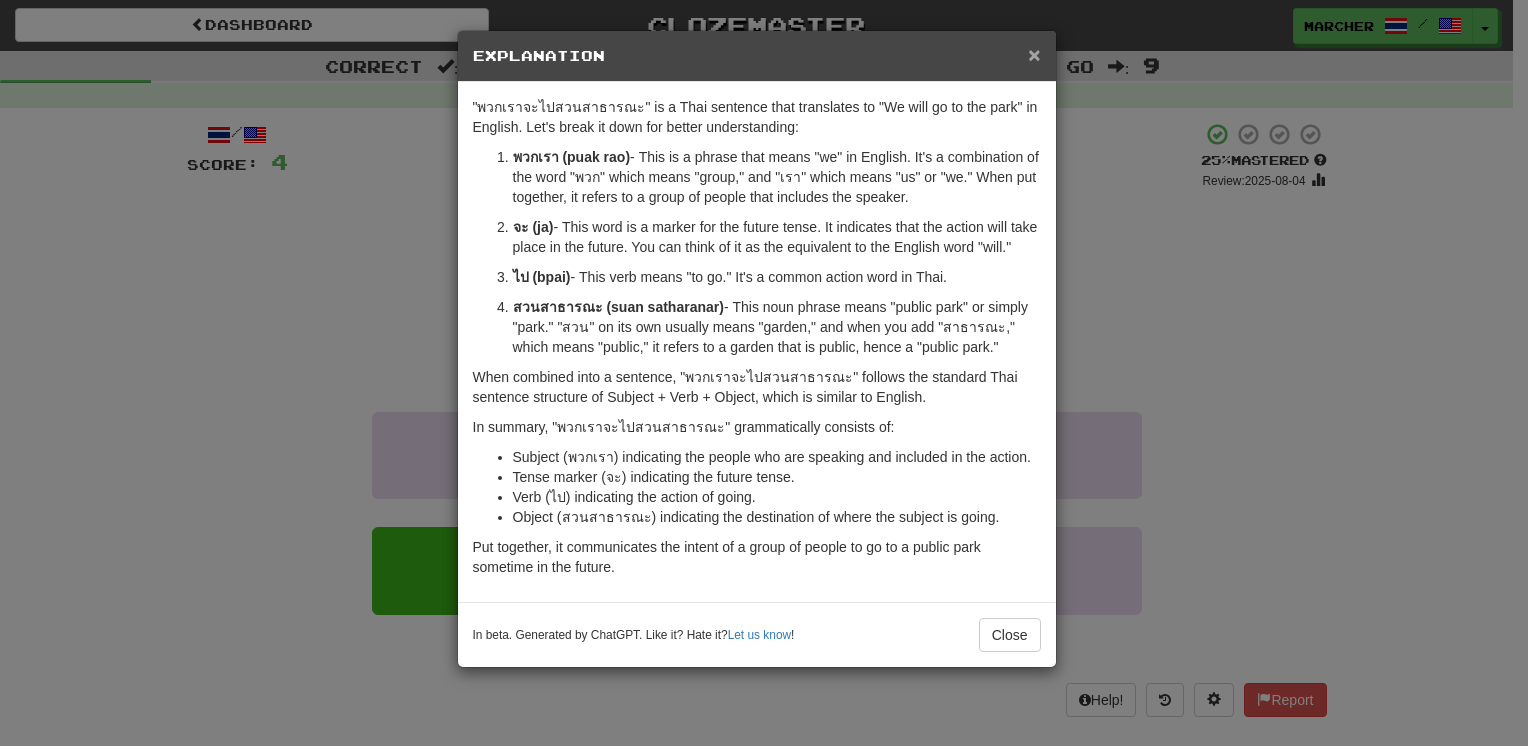 click on "×" at bounding box center [1034, 54] 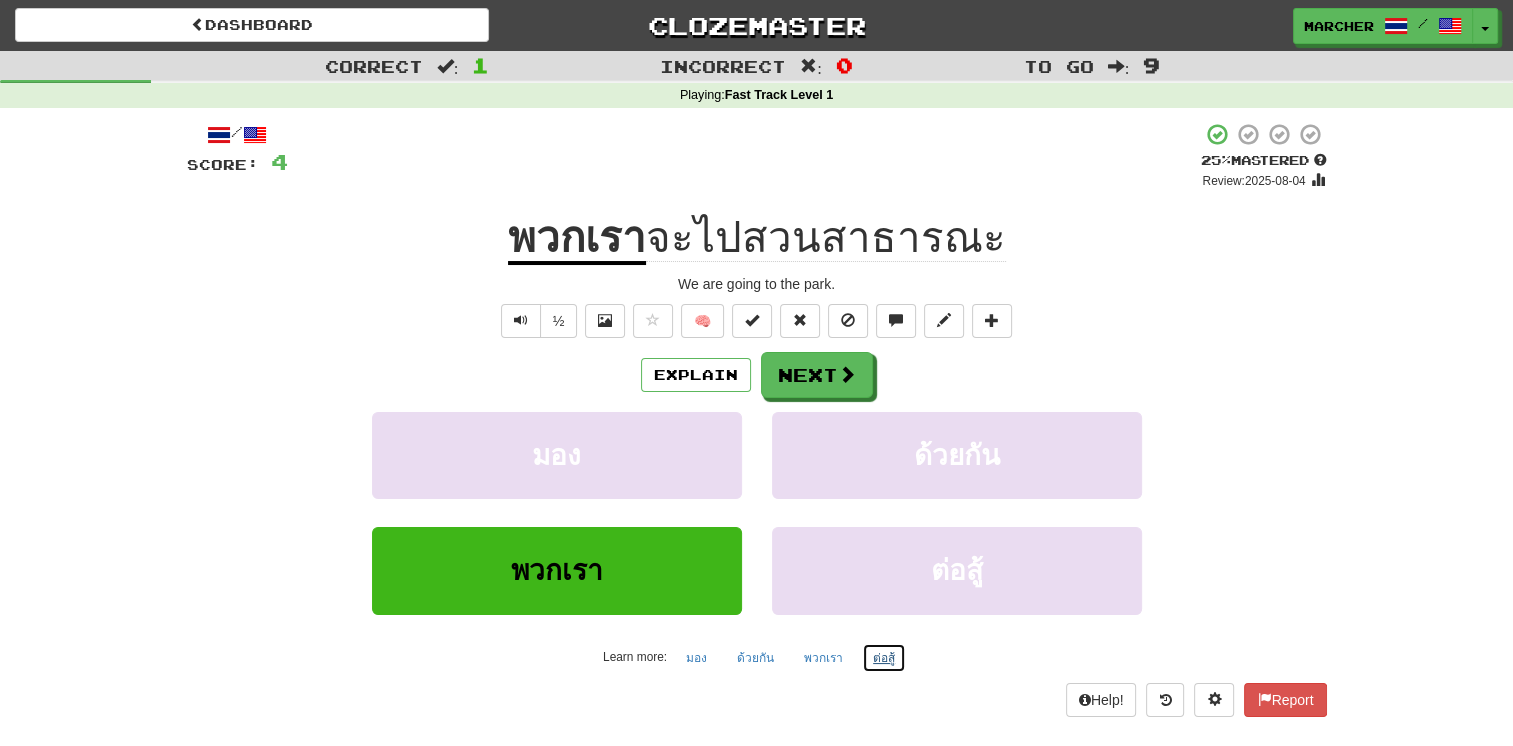 click on "ต่อสู้" at bounding box center (884, 658) 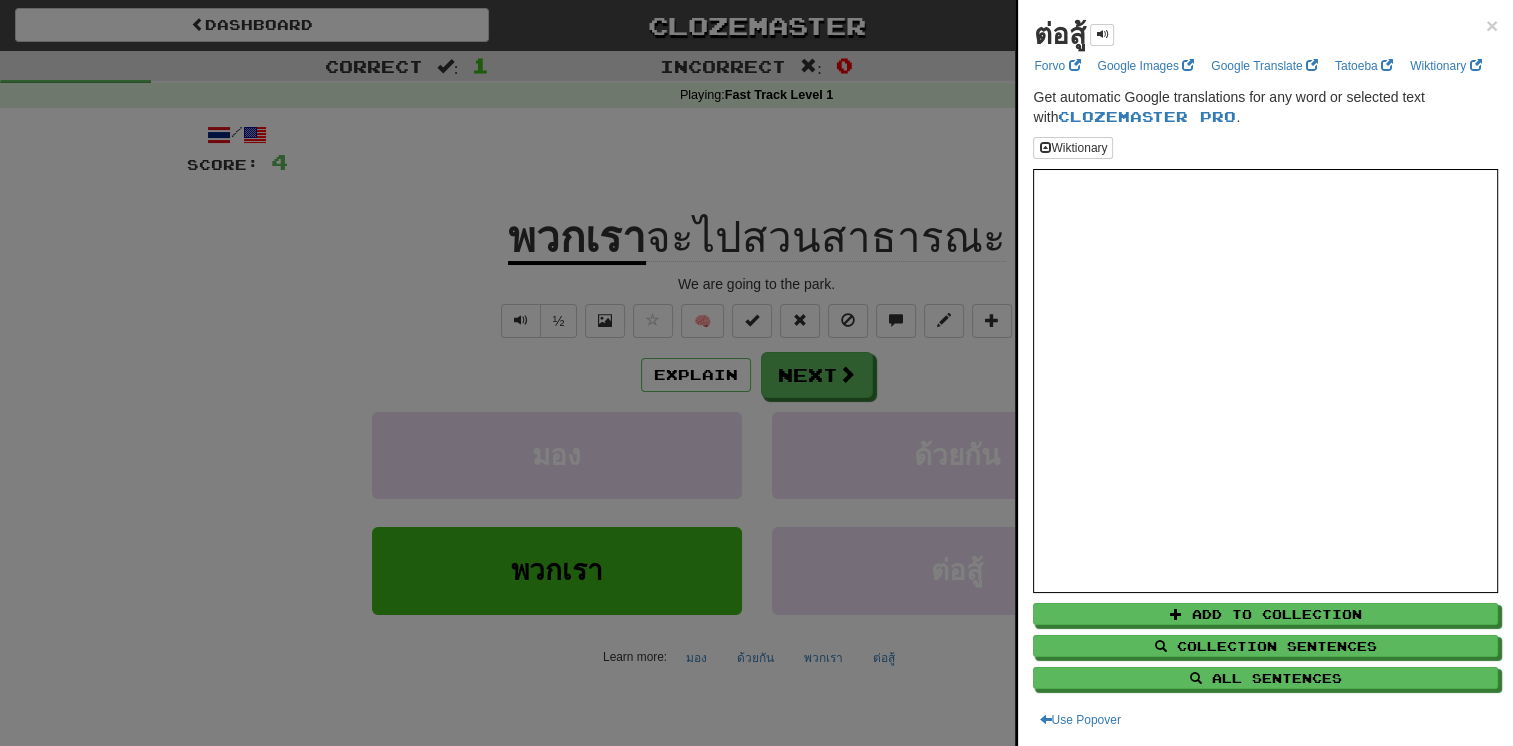 scroll, scrollTop: 100, scrollLeft: 0, axis: vertical 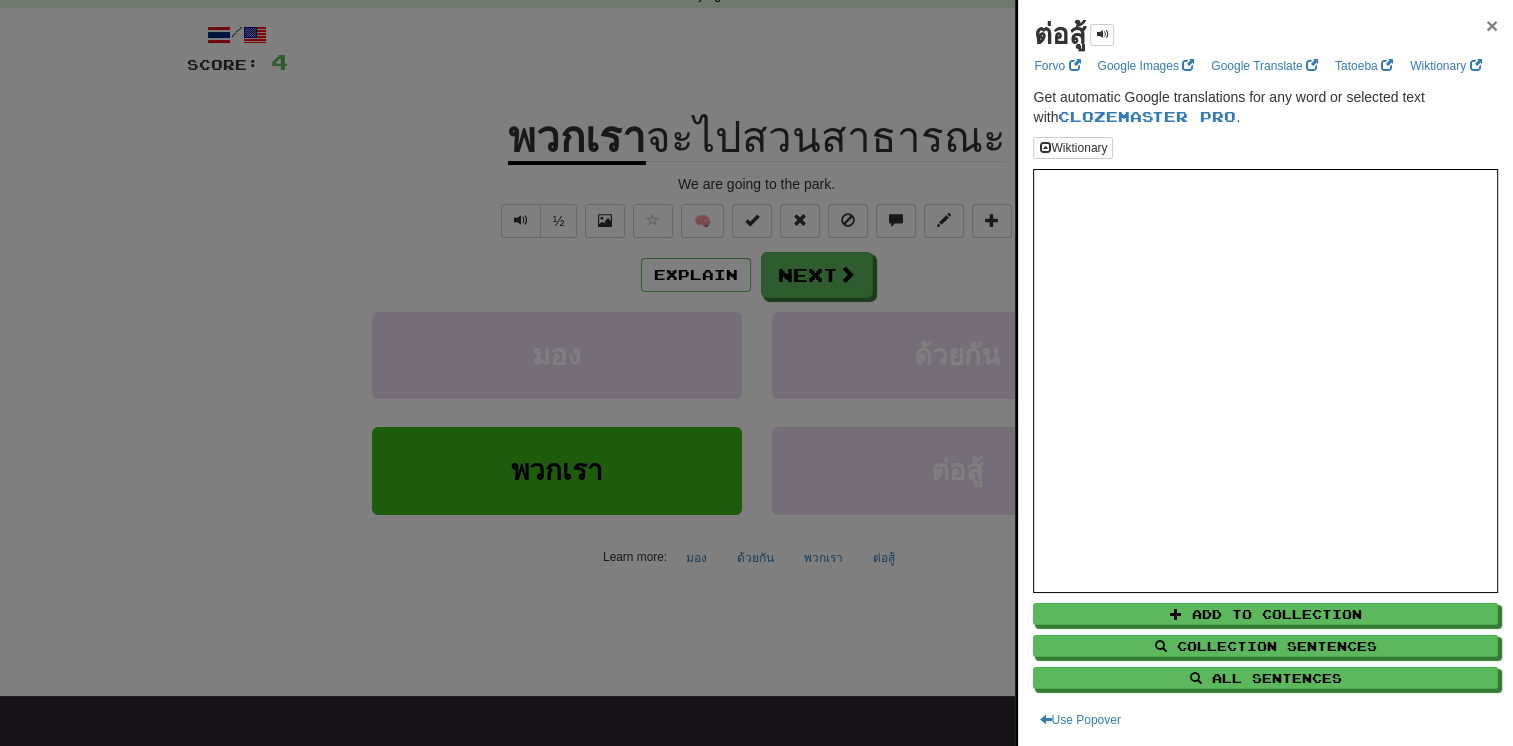 click on "×" at bounding box center [1492, 25] 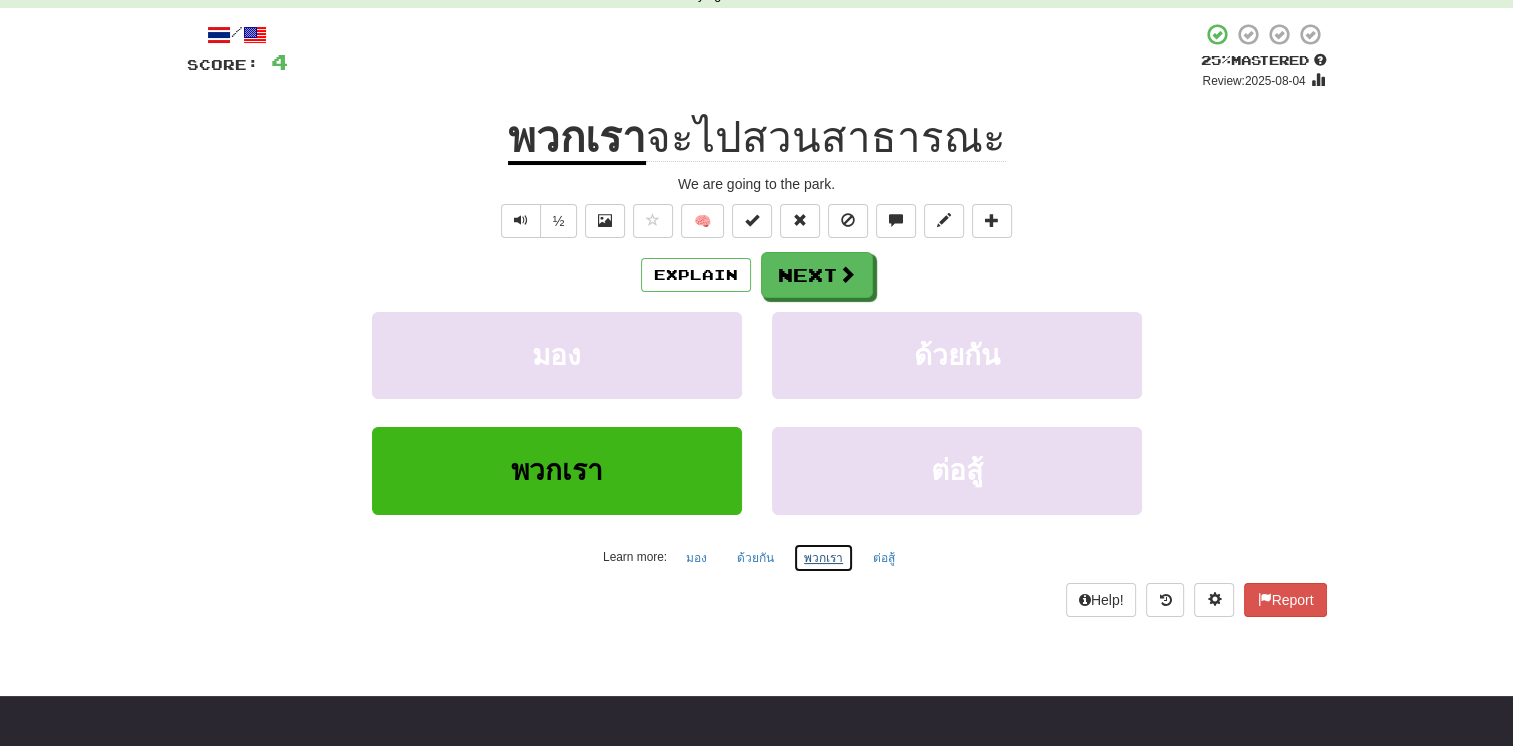 click on "พวกเรา" at bounding box center [823, 558] 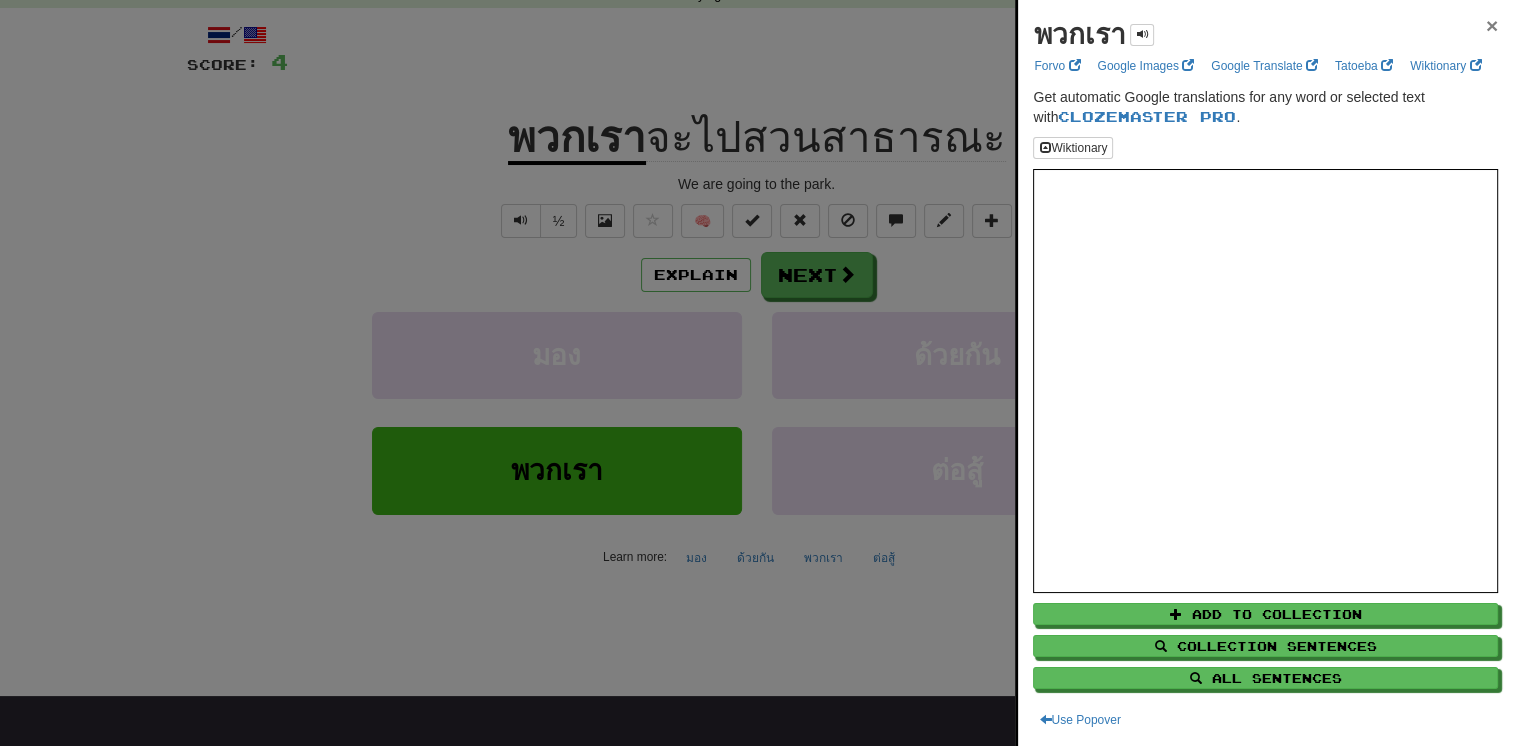 click on "×" at bounding box center [1492, 25] 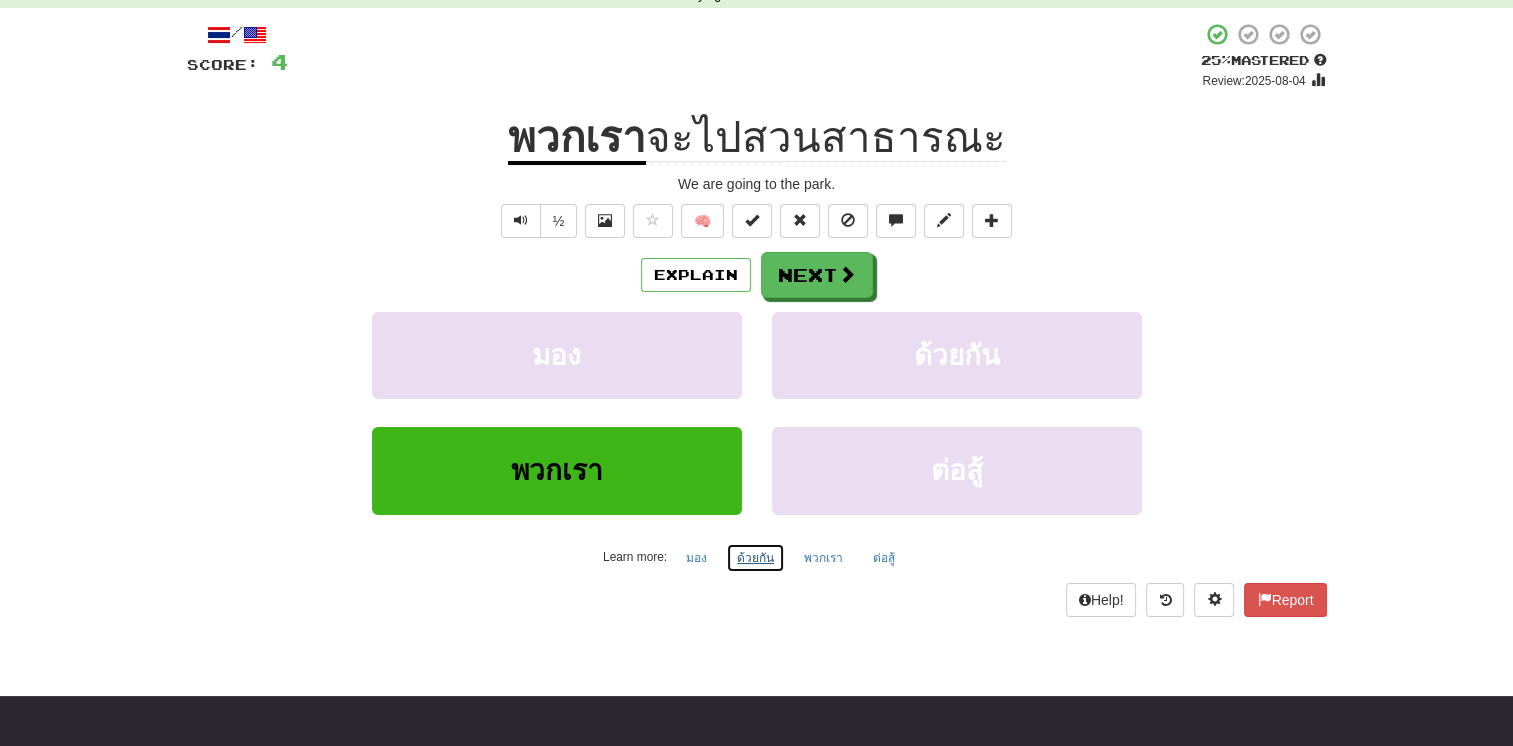 click on "ด้วยกัน" at bounding box center (755, 558) 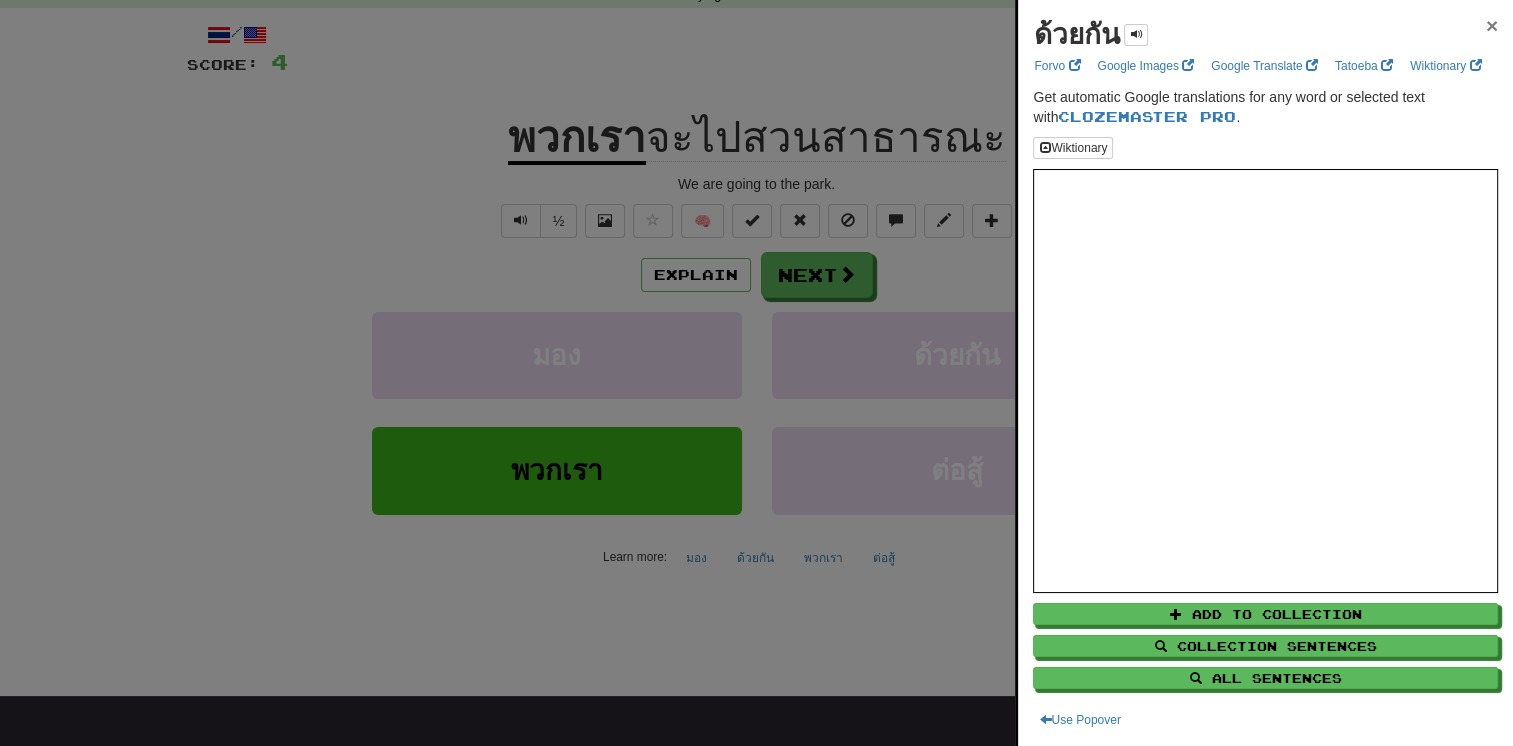 click on "×" at bounding box center (1492, 25) 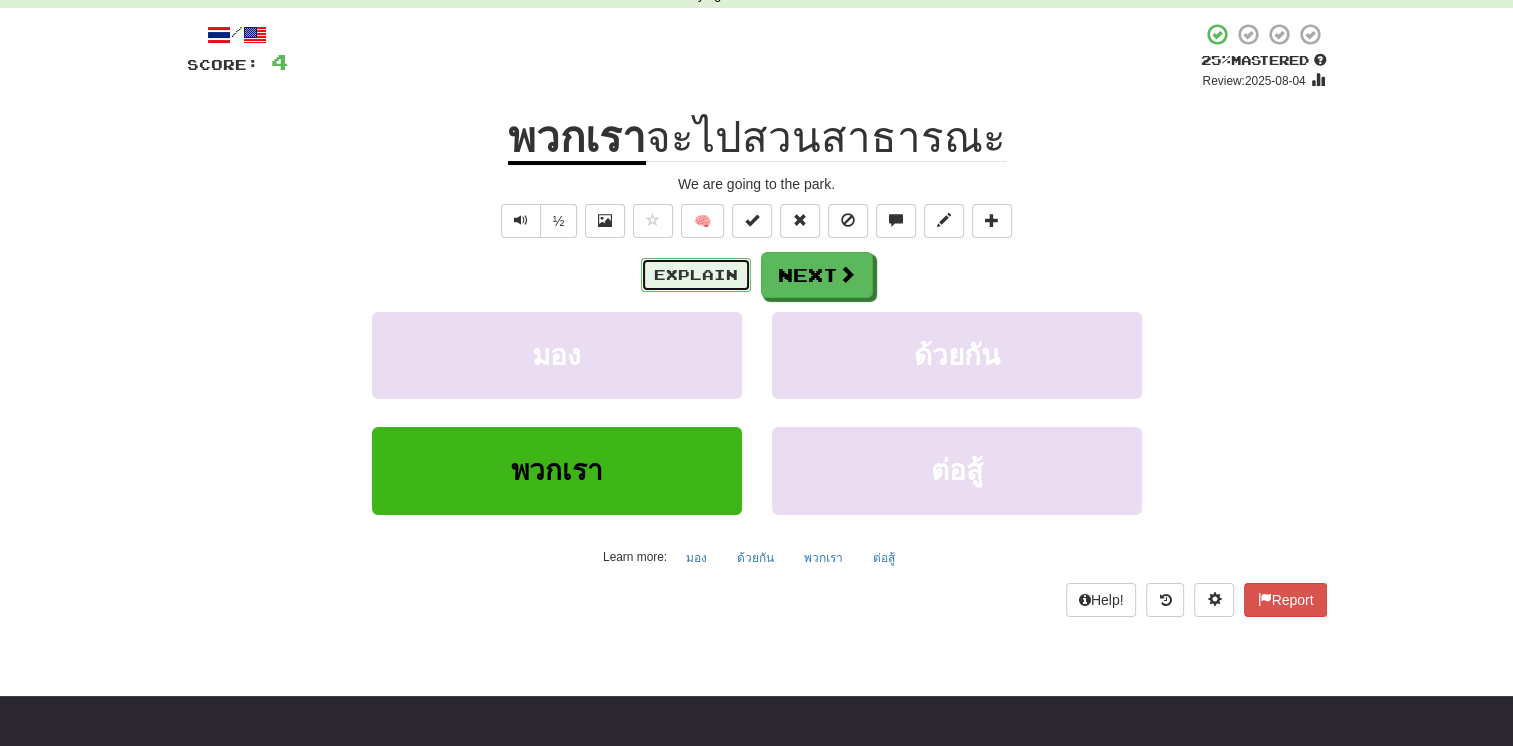 click on "Explain" at bounding box center [696, 275] 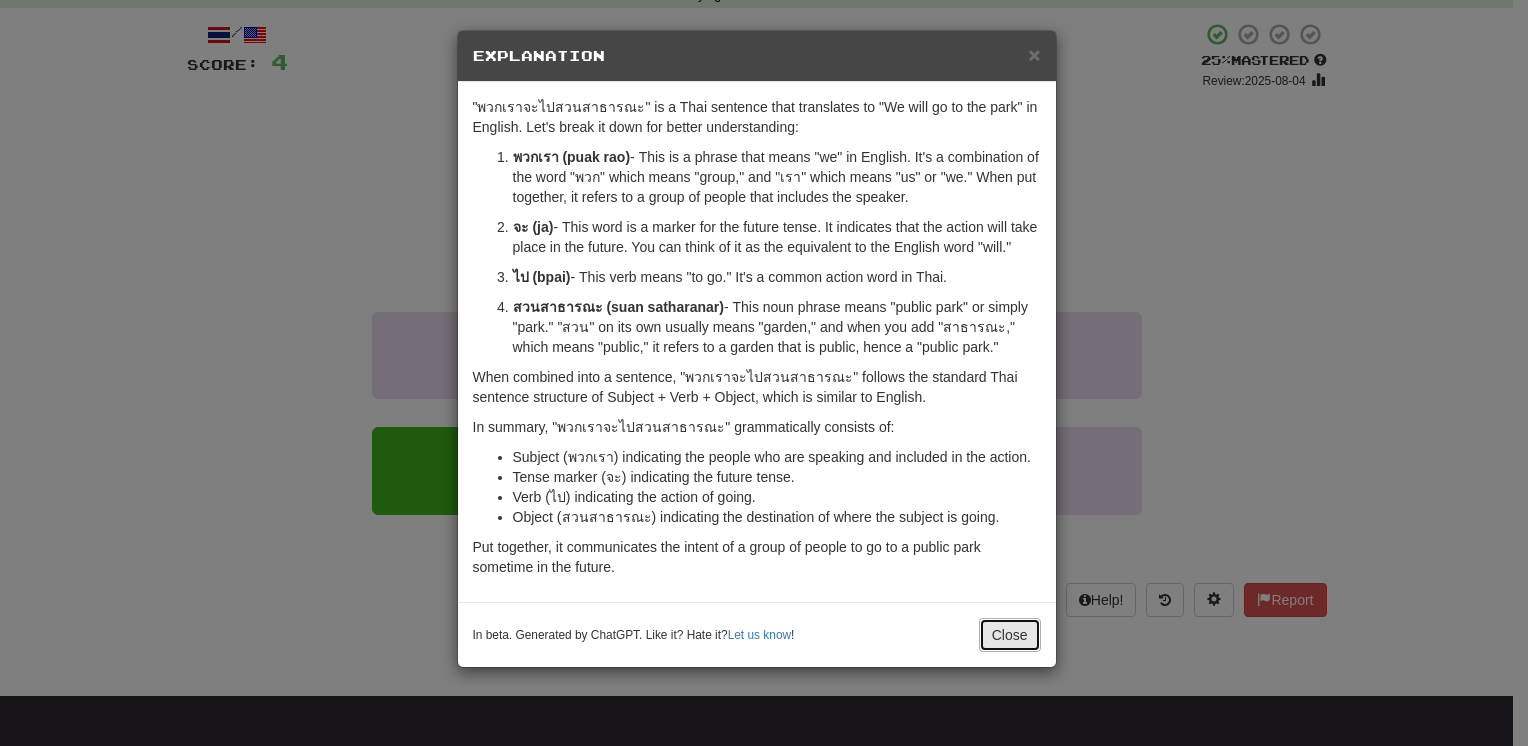 click on "Close" at bounding box center (1010, 635) 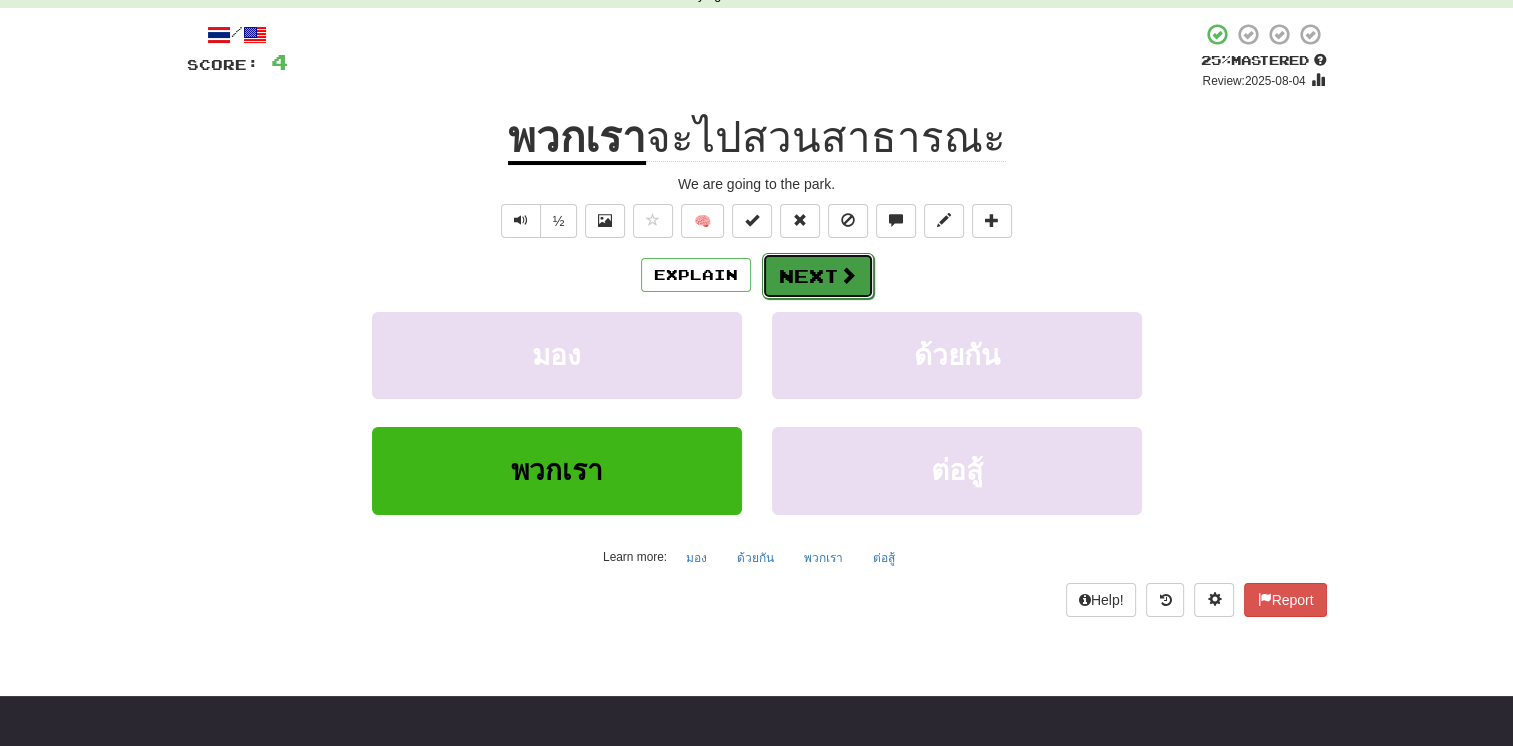 click on "Next" at bounding box center [818, 276] 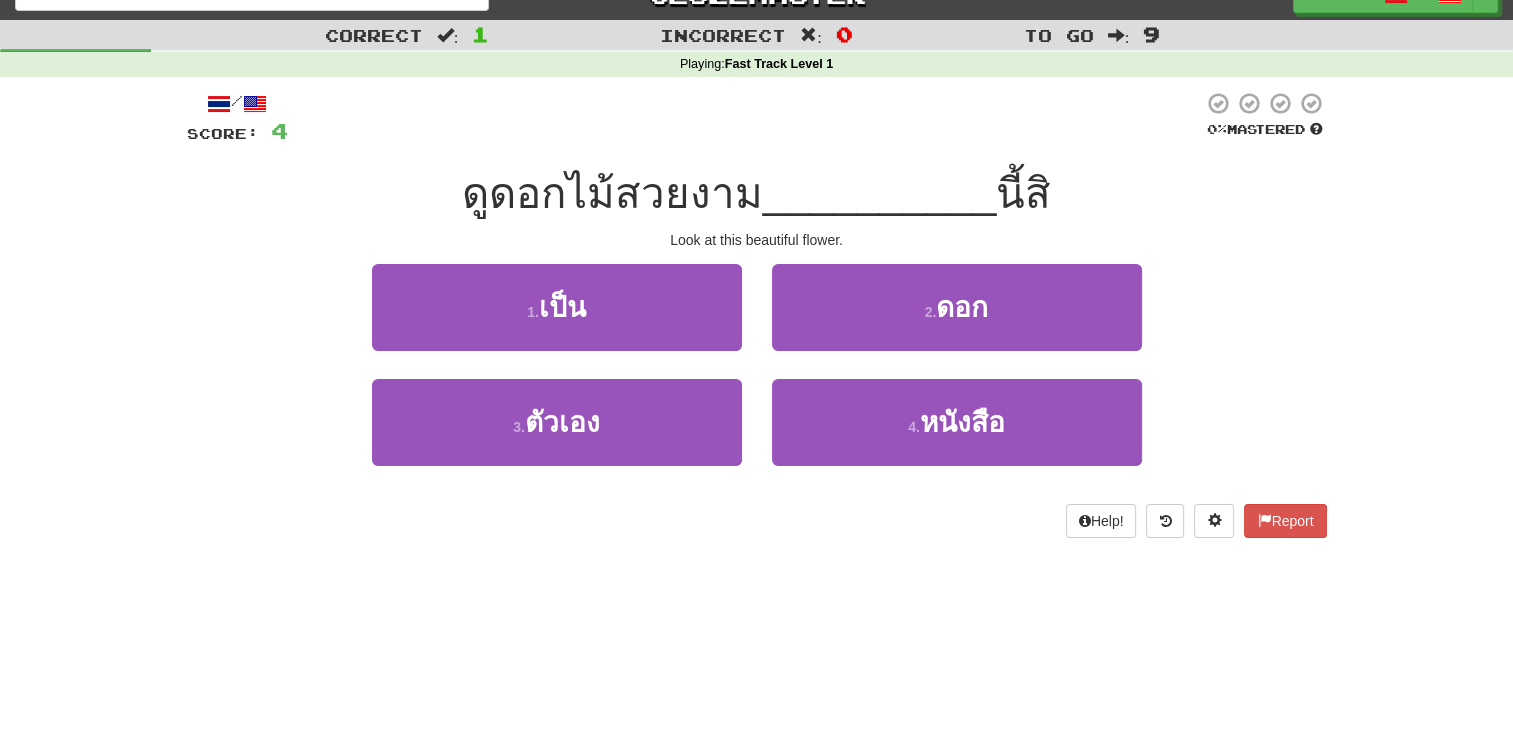 scroll, scrollTop: 0, scrollLeft: 0, axis: both 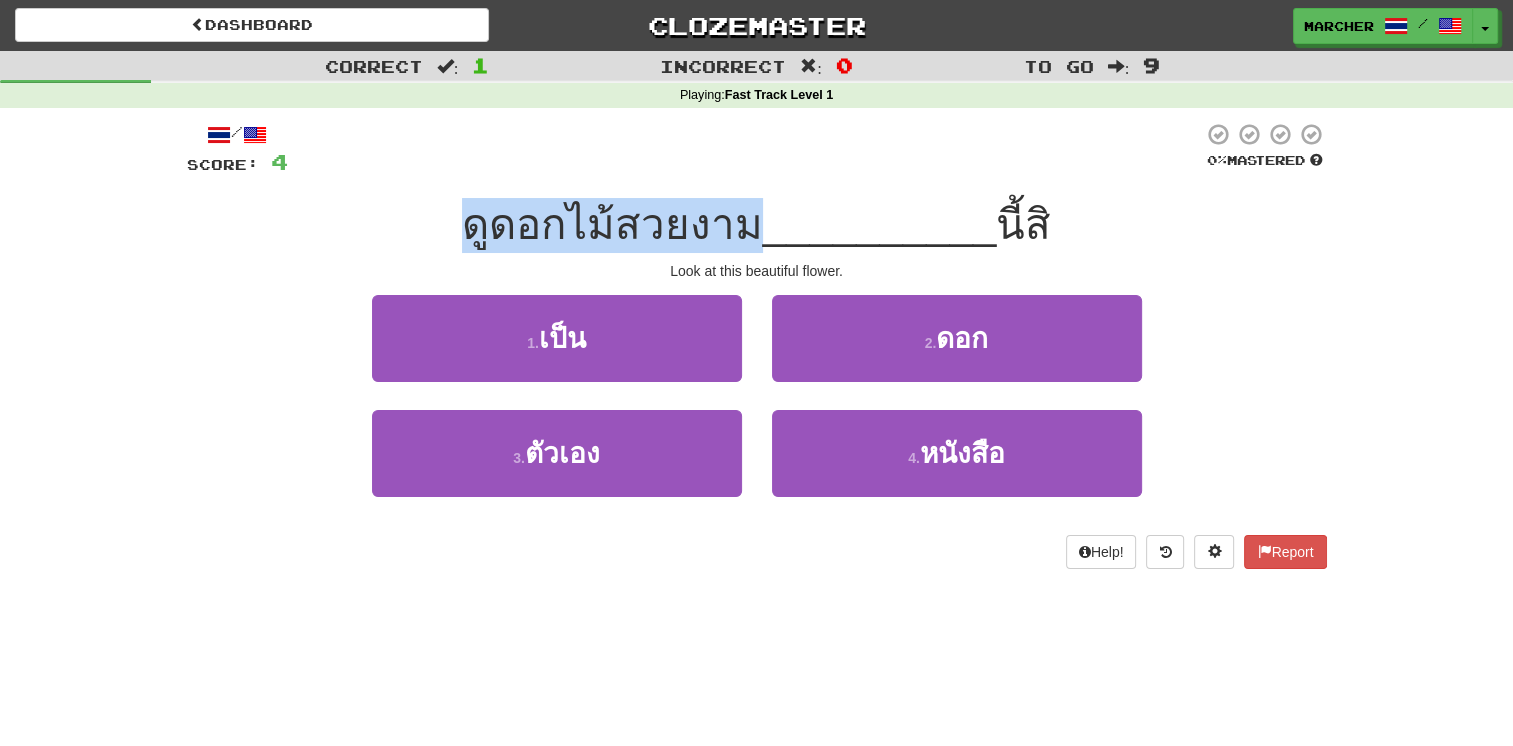 drag, startPoint x: 468, startPoint y: 233, endPoint x: 756, endPoint y: 246, distance: 288.29324 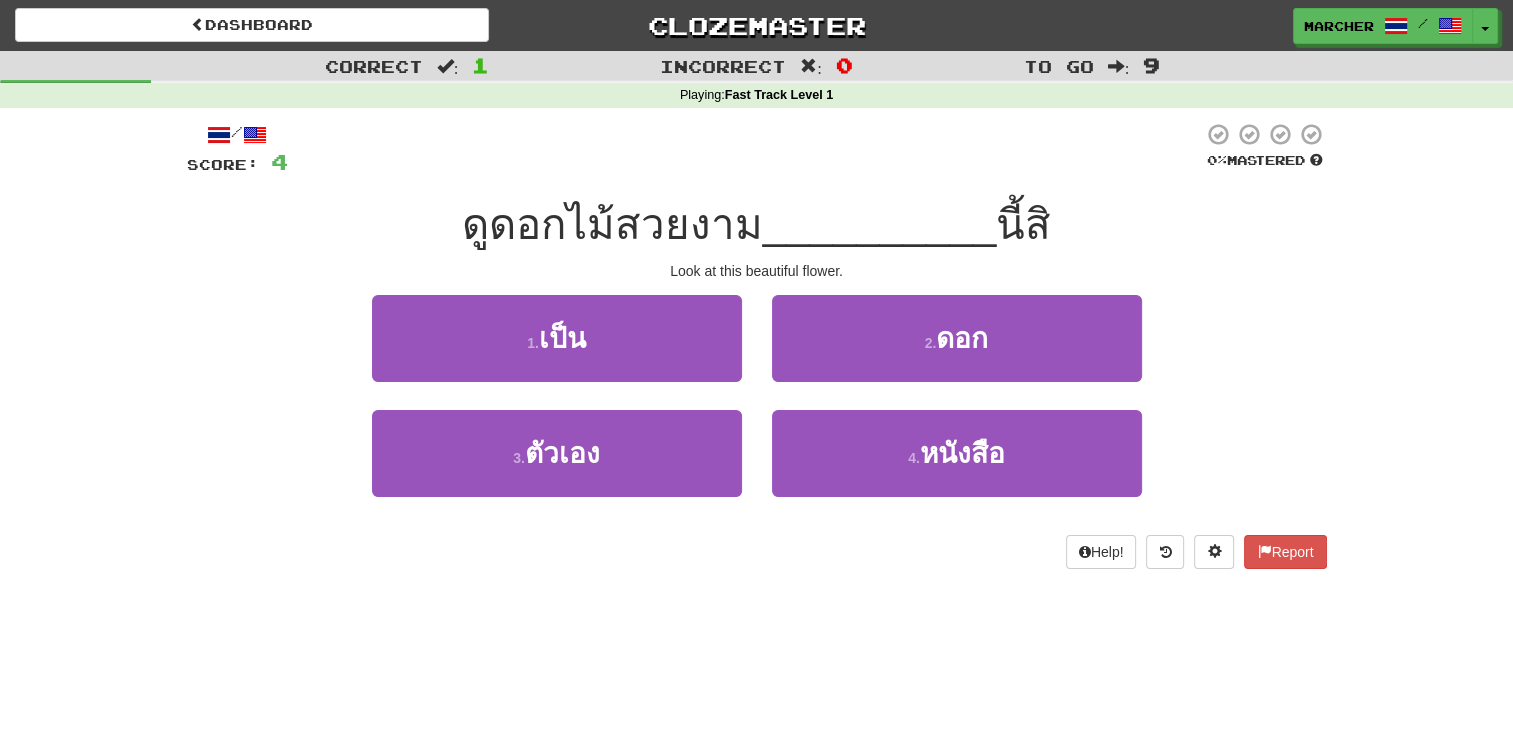 click at bounding box center (745, 149) 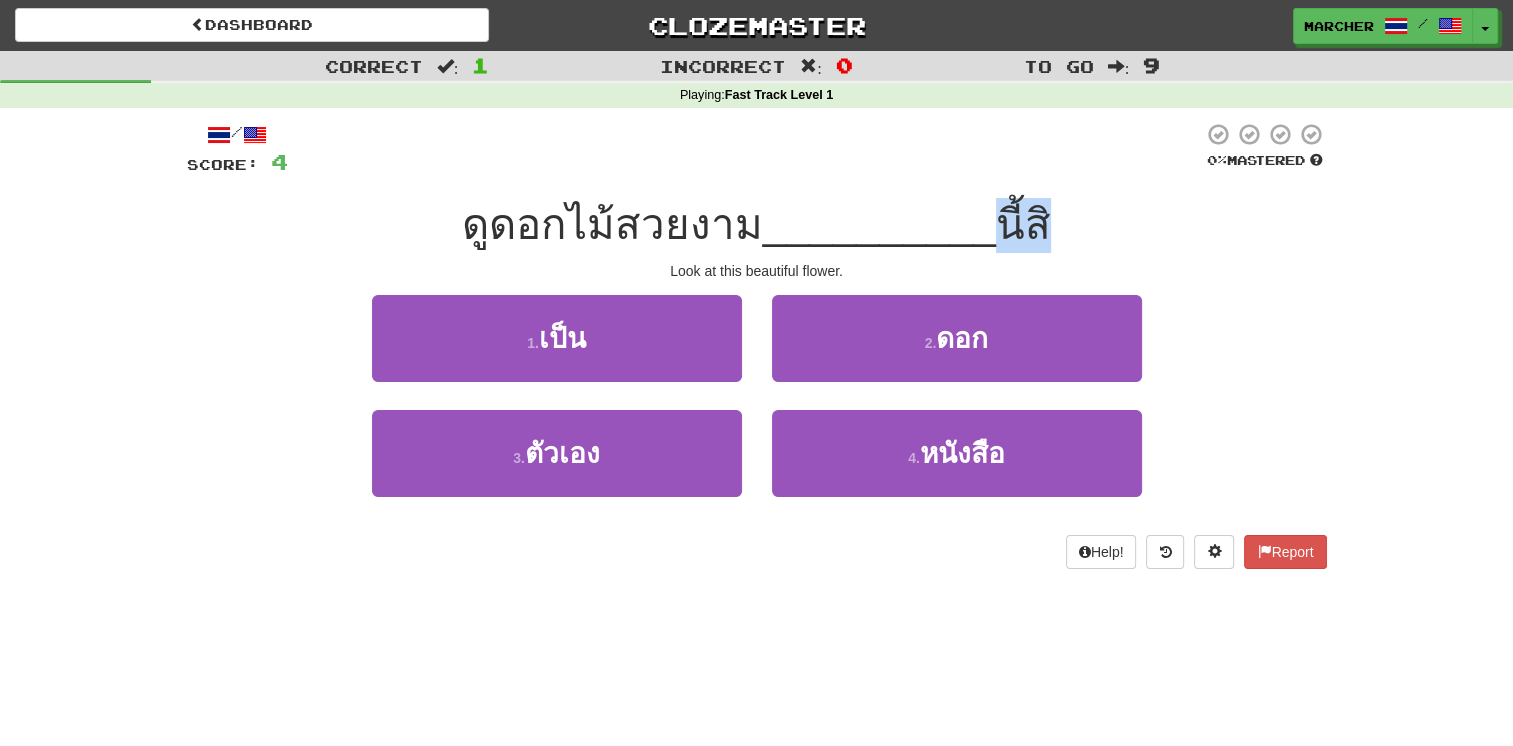 drag, startPoint x: 988, startPoint y: 221, endPoint x: 1051, endPoint y: 221, distance: 63 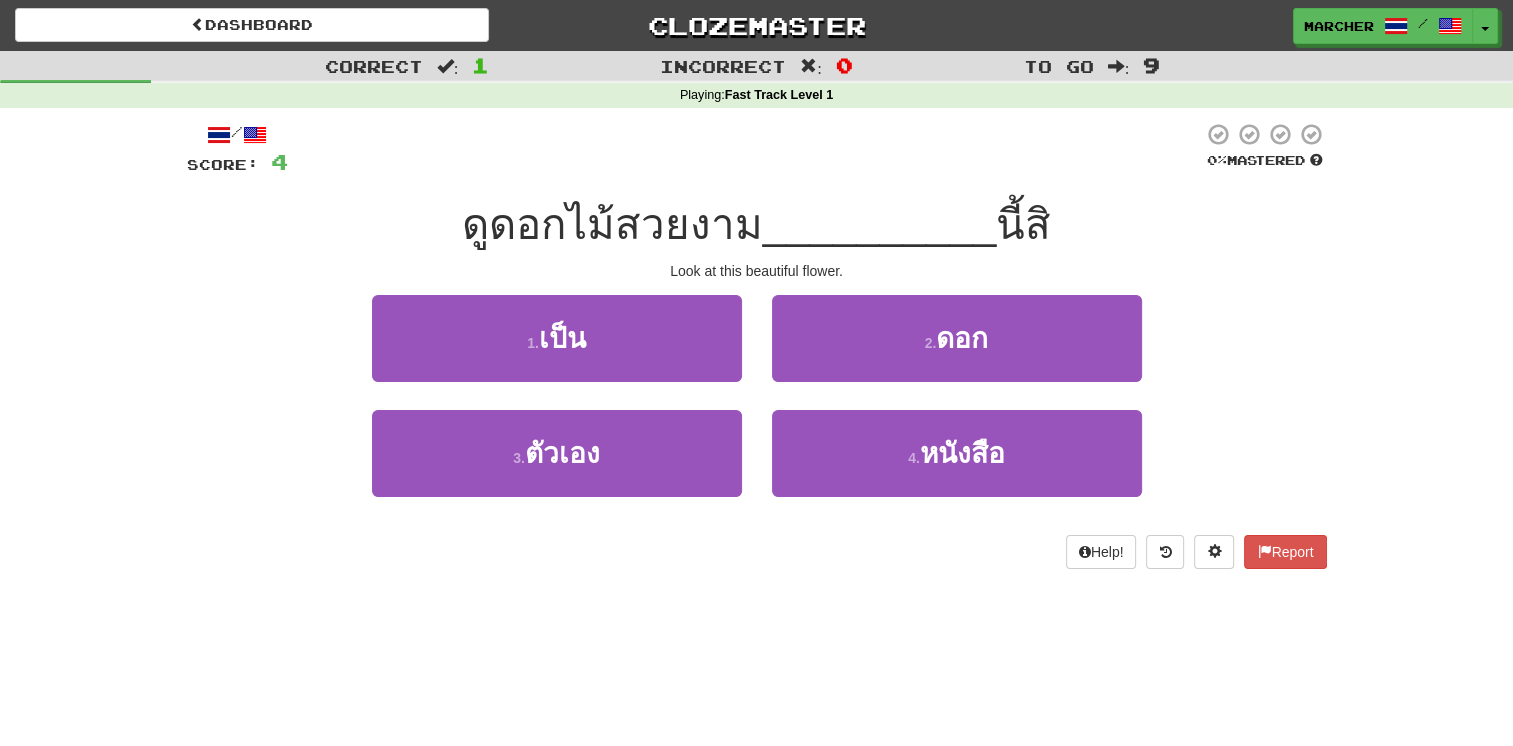 click on "ดูดอกไม้สวยงาม __________ นี้สิ" at bounding box center [757, 225] 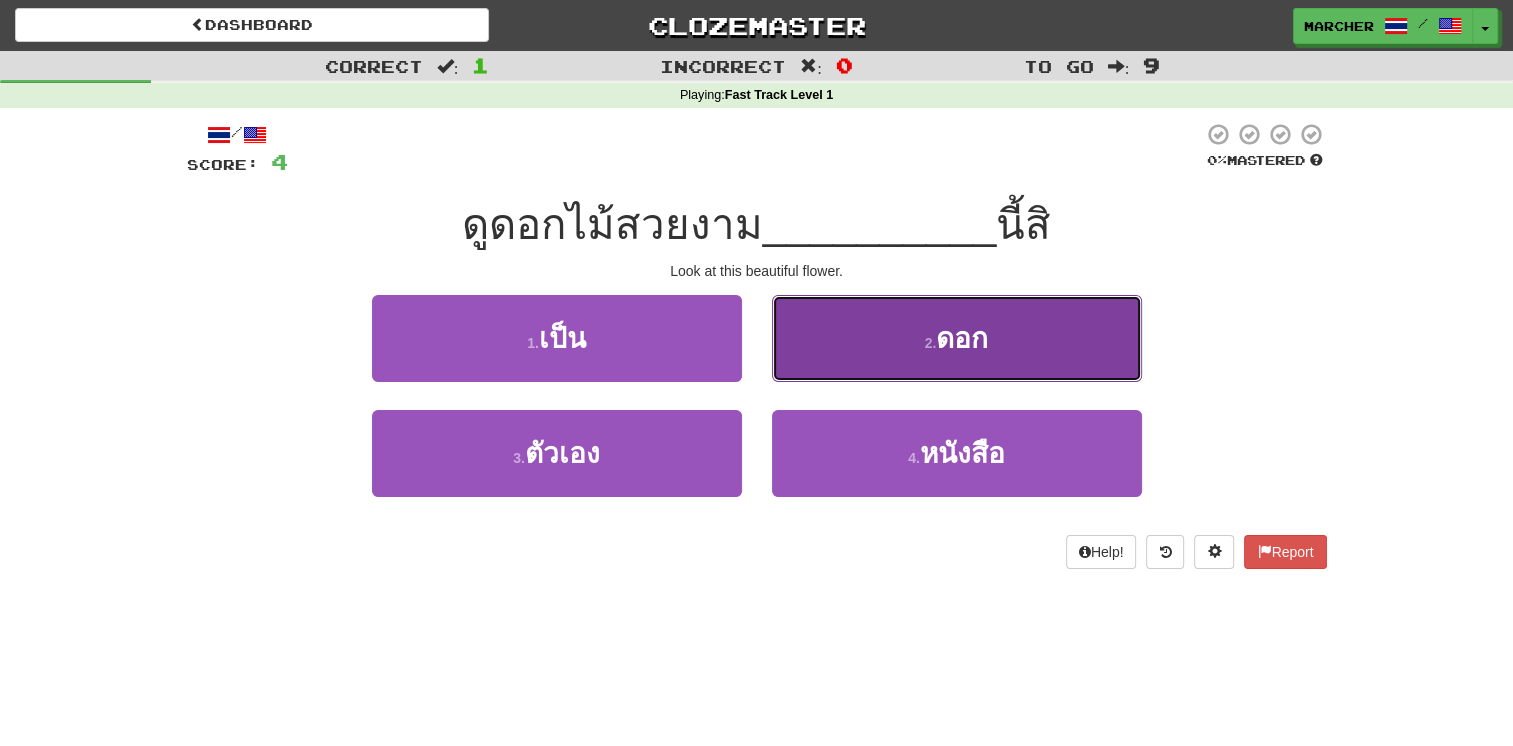 click on "2 .  ดอก" at bounding box center (957, 338) 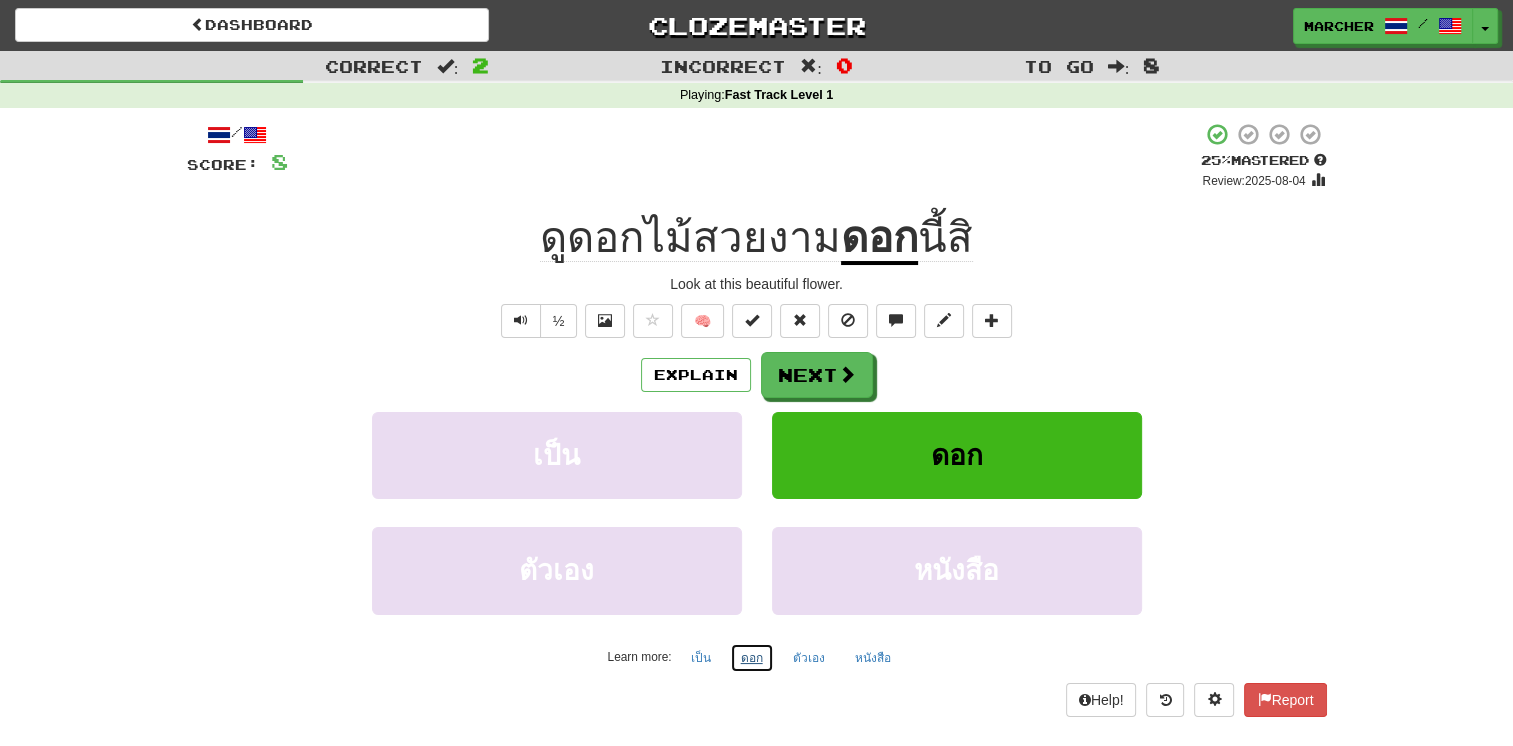 click on "ดอก" at bounding box center (752, 658) 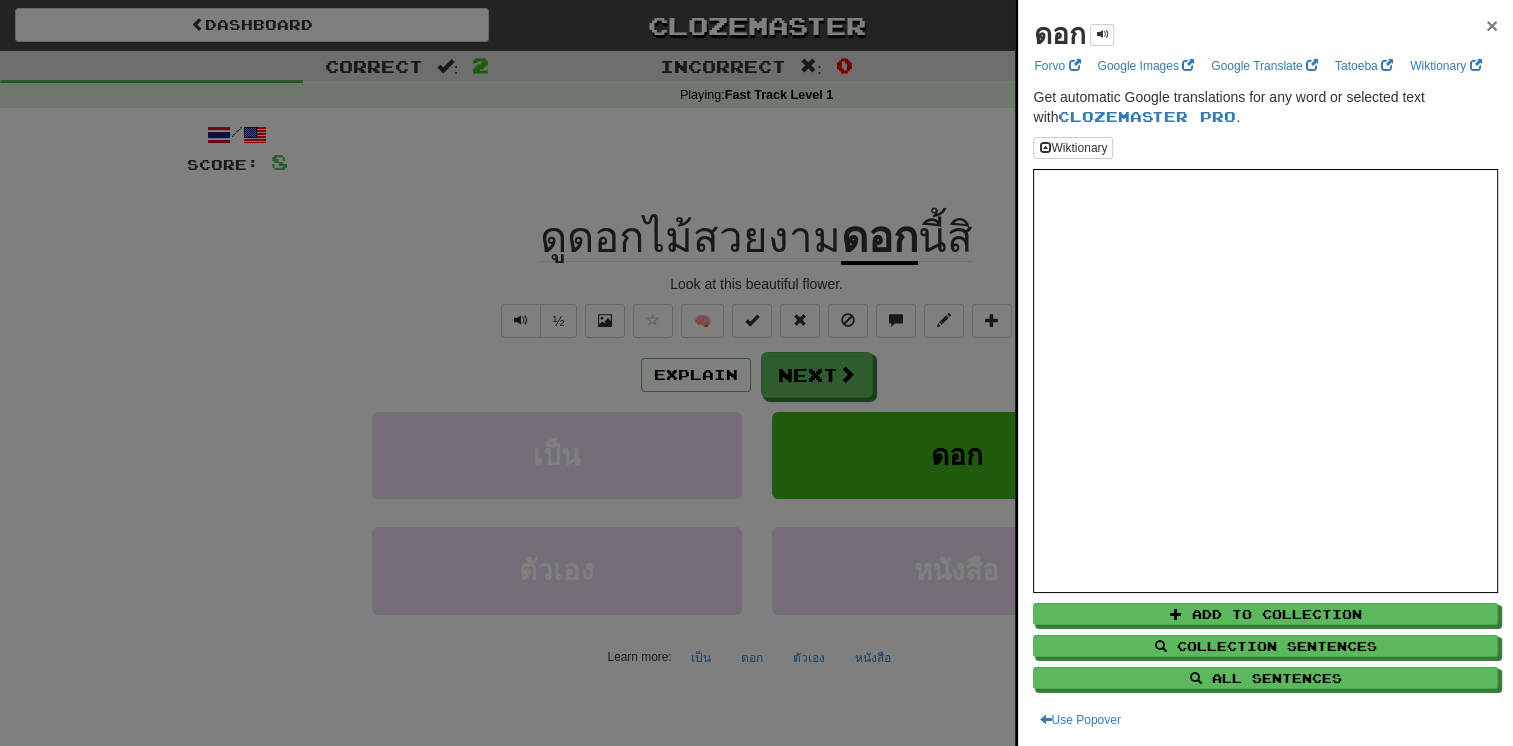 click on "×" at bounding box center (1492, 25) 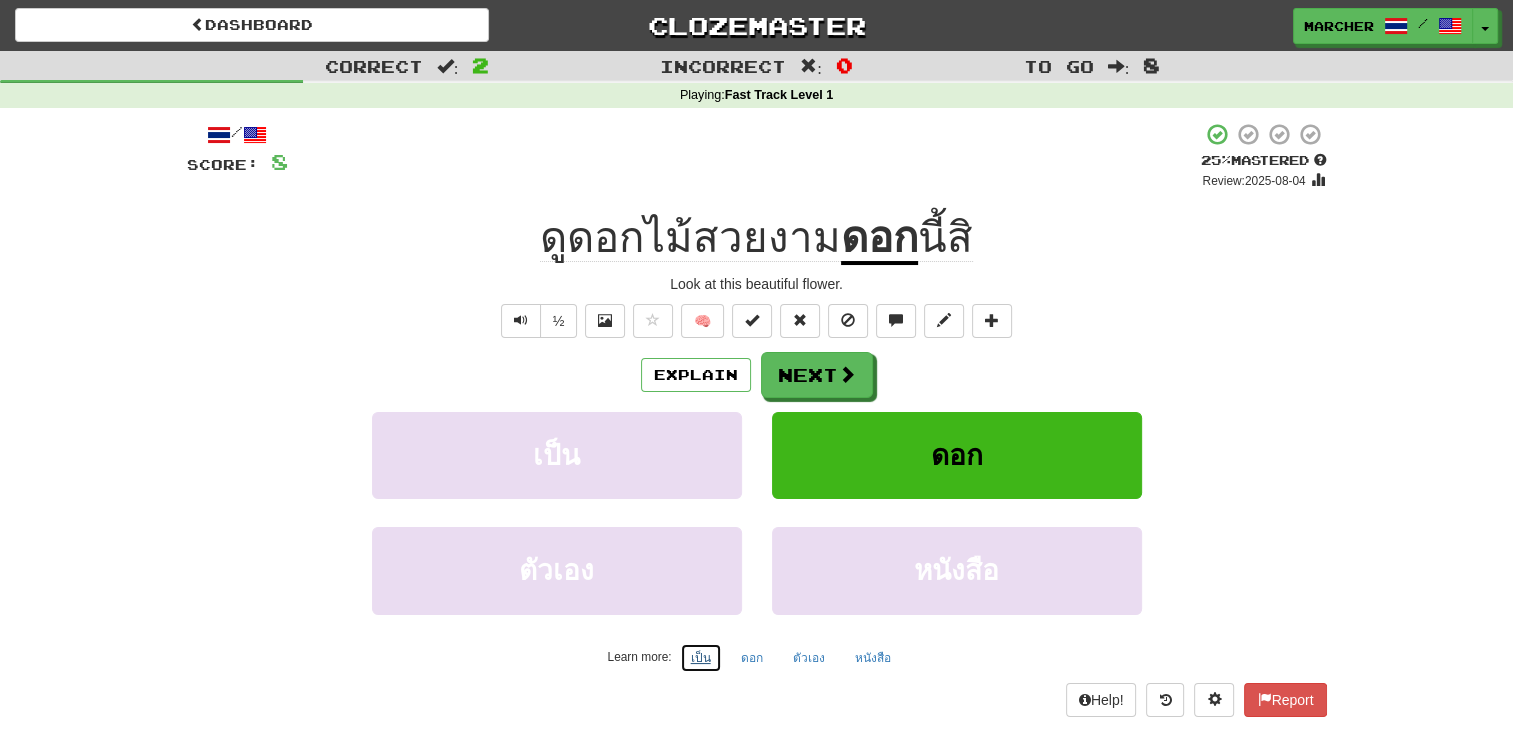 click on "เป็น" at bounding box center (701, 658) 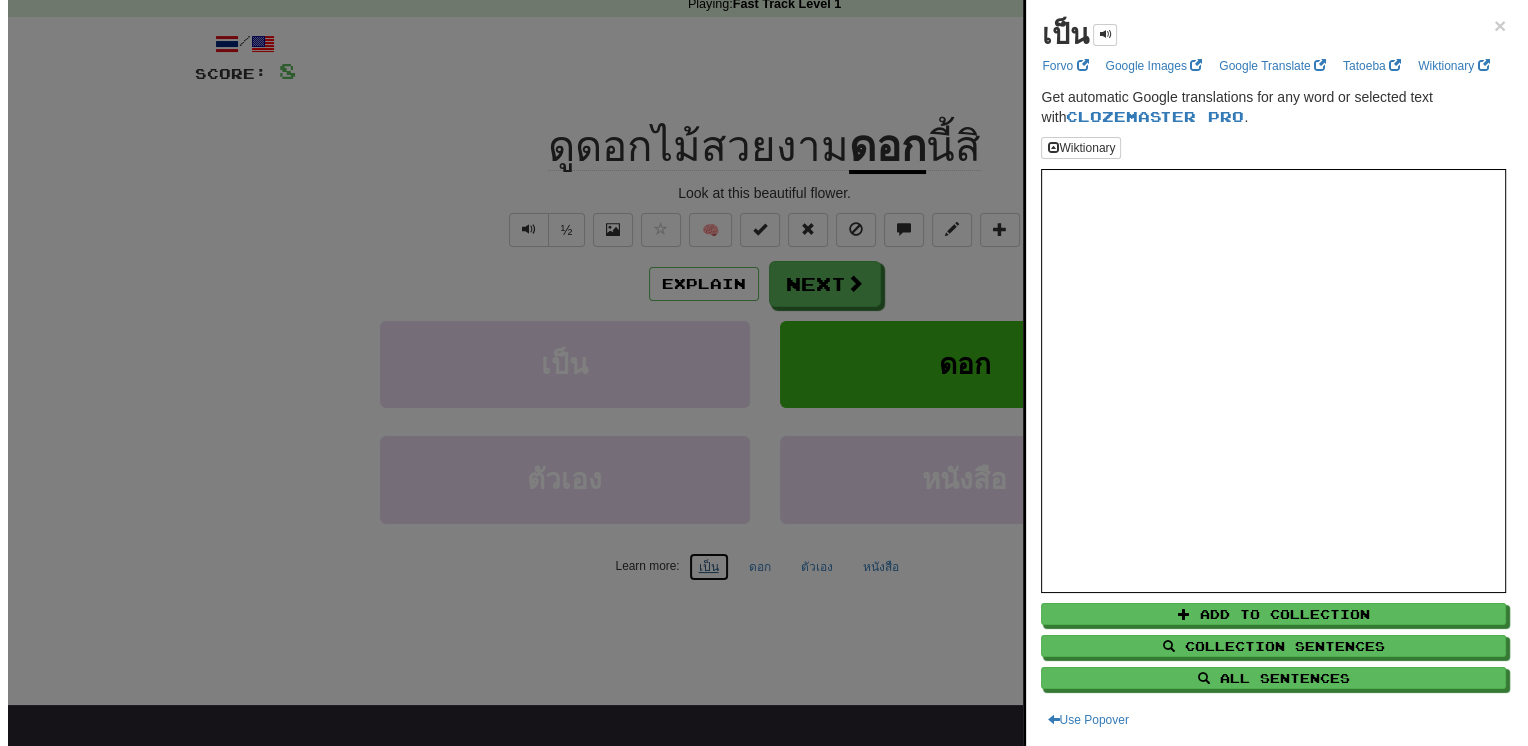 scroll, scrollTop: 100, scrollLeft: 0, axis: vertical 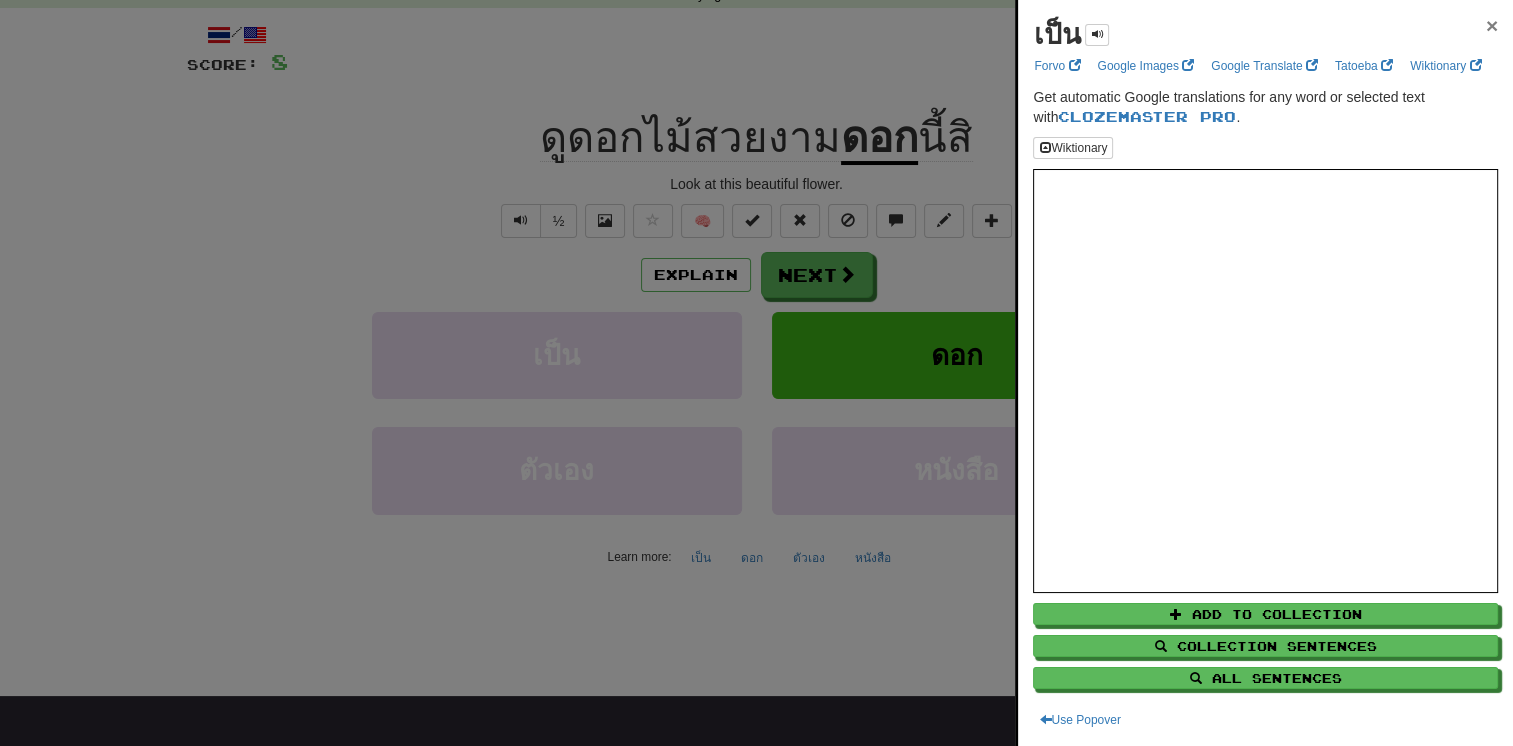 click on "×" at bounding box center (1492, 25) 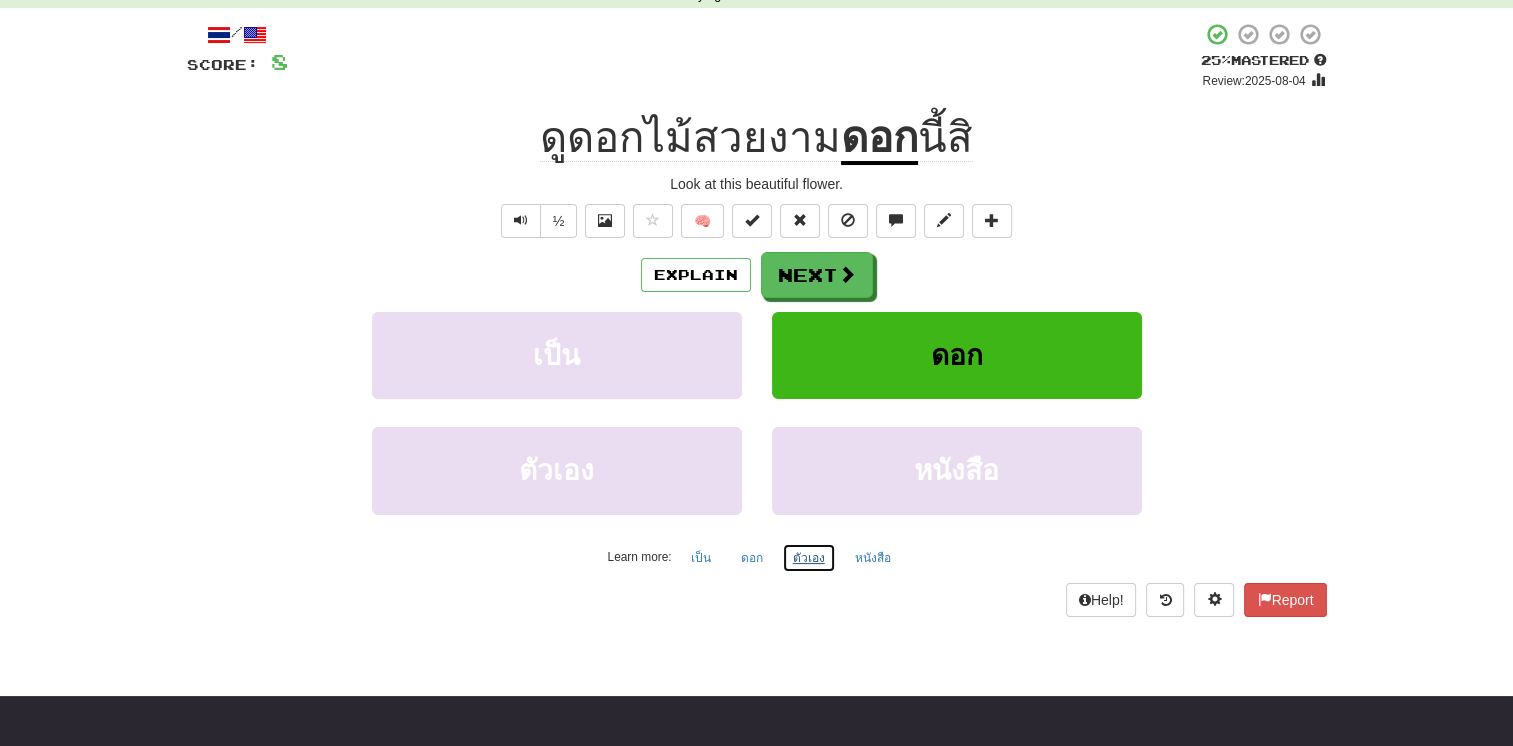click on "ตัวเอง" at bounding box center (809, 558) 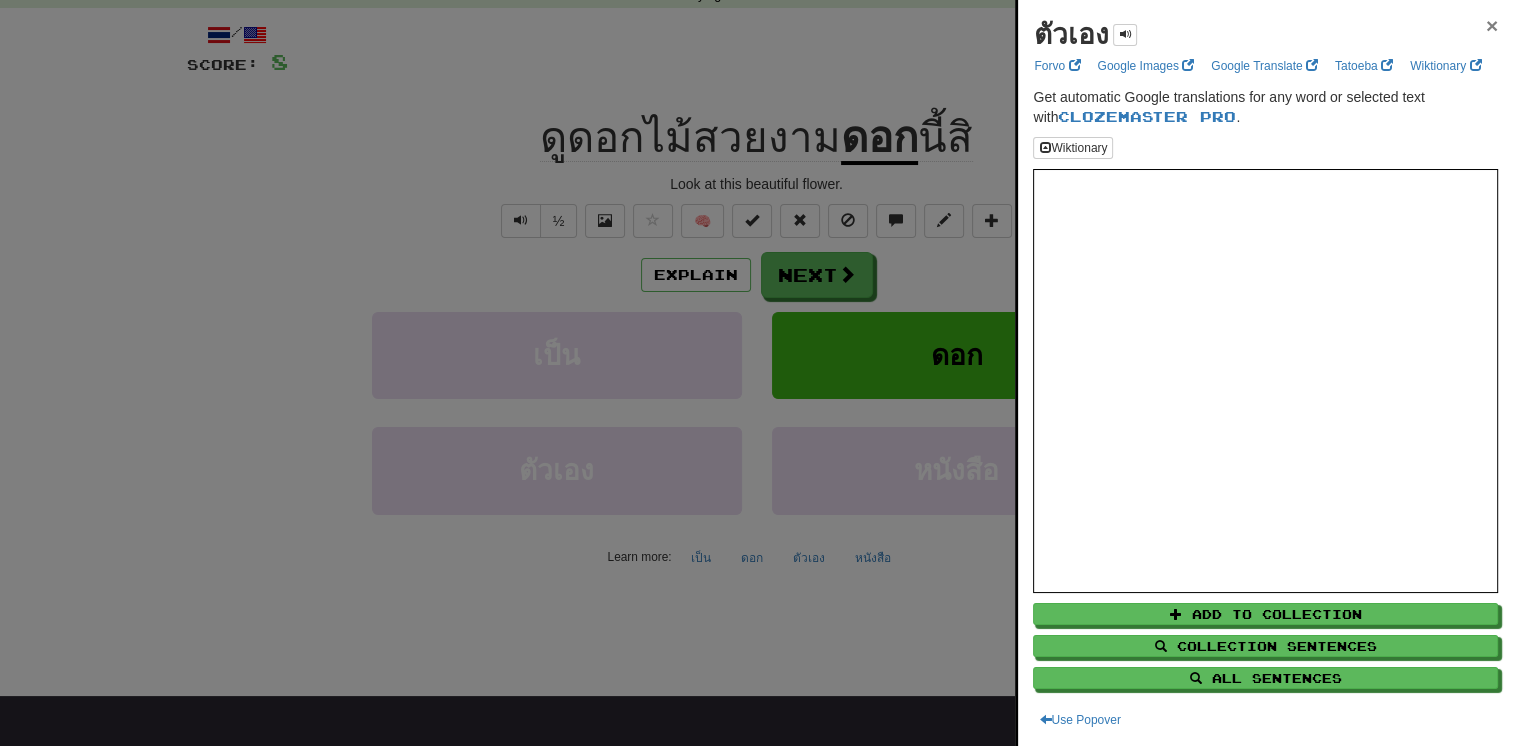 click on "×" at bounding box center (1492, 25) 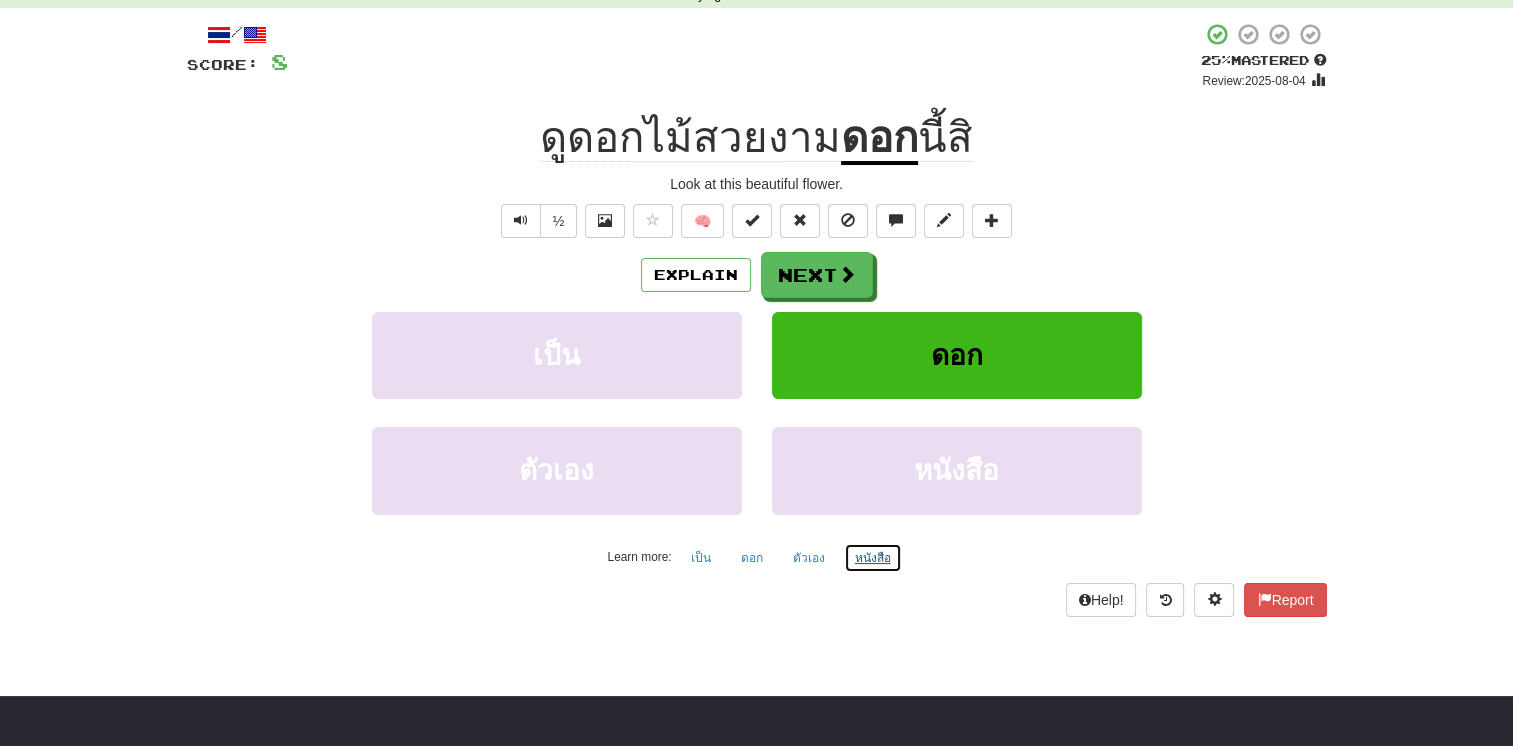 click on "หนังสือ" at bounding box center (873, 558) 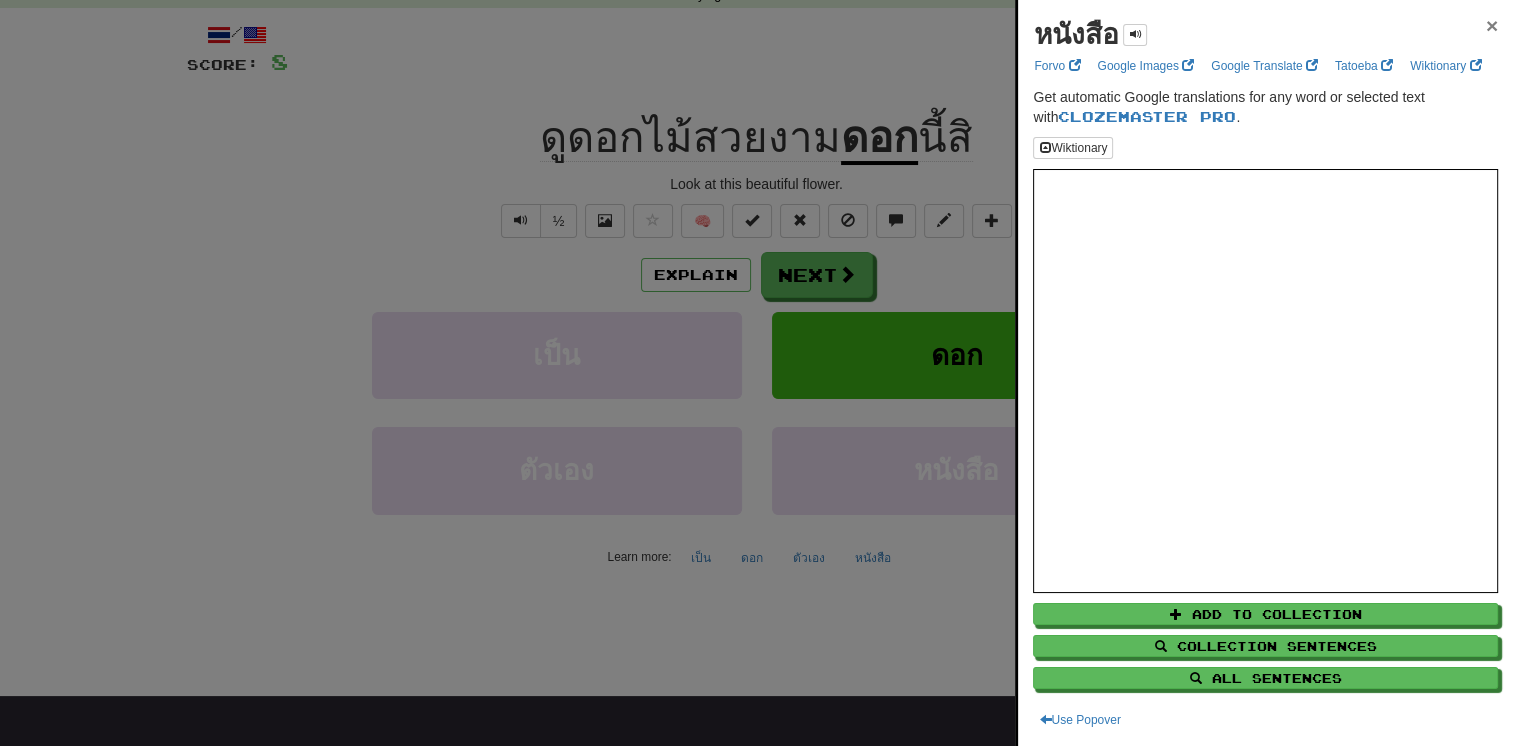click on "×" at bounding box center [1492, 25] 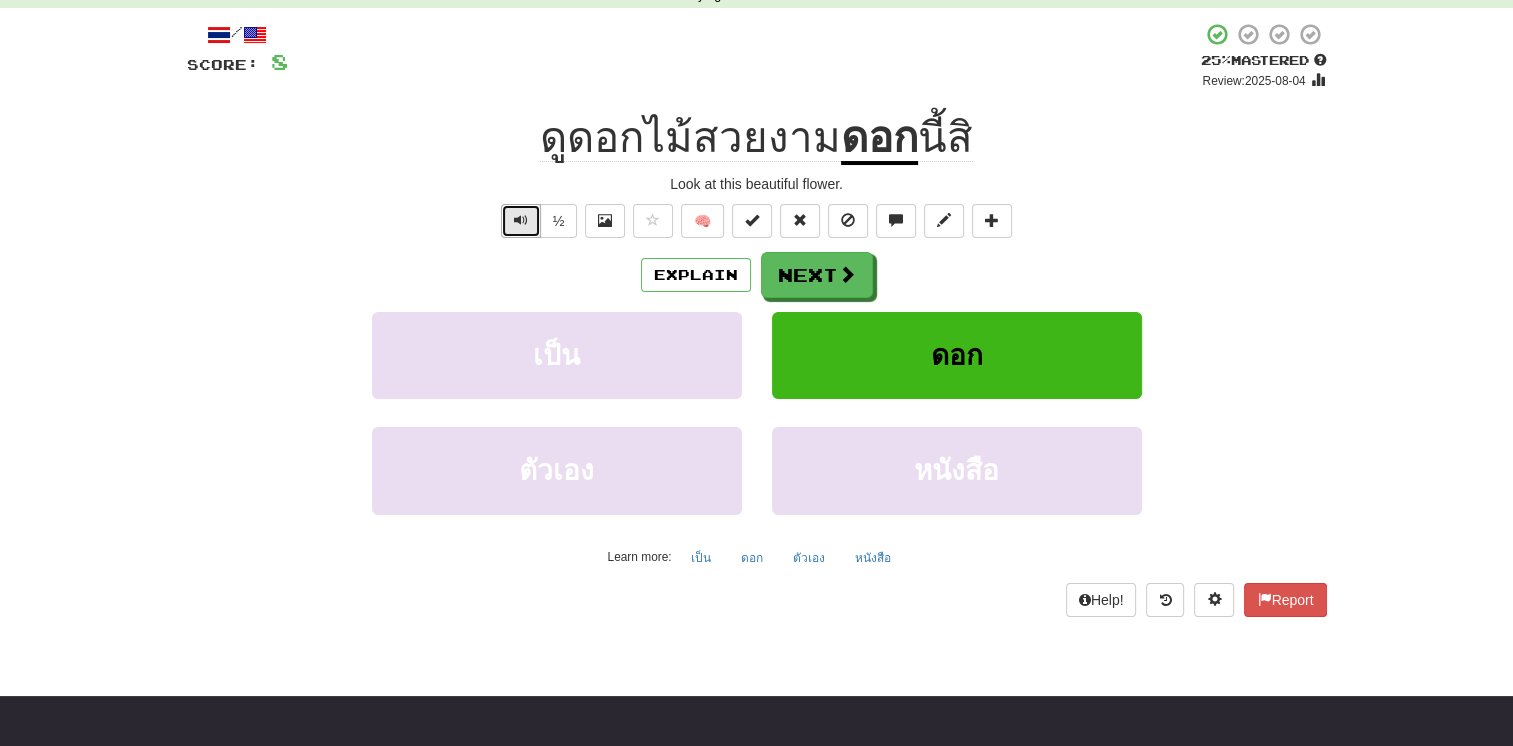 click at bounding box center (521, 221) 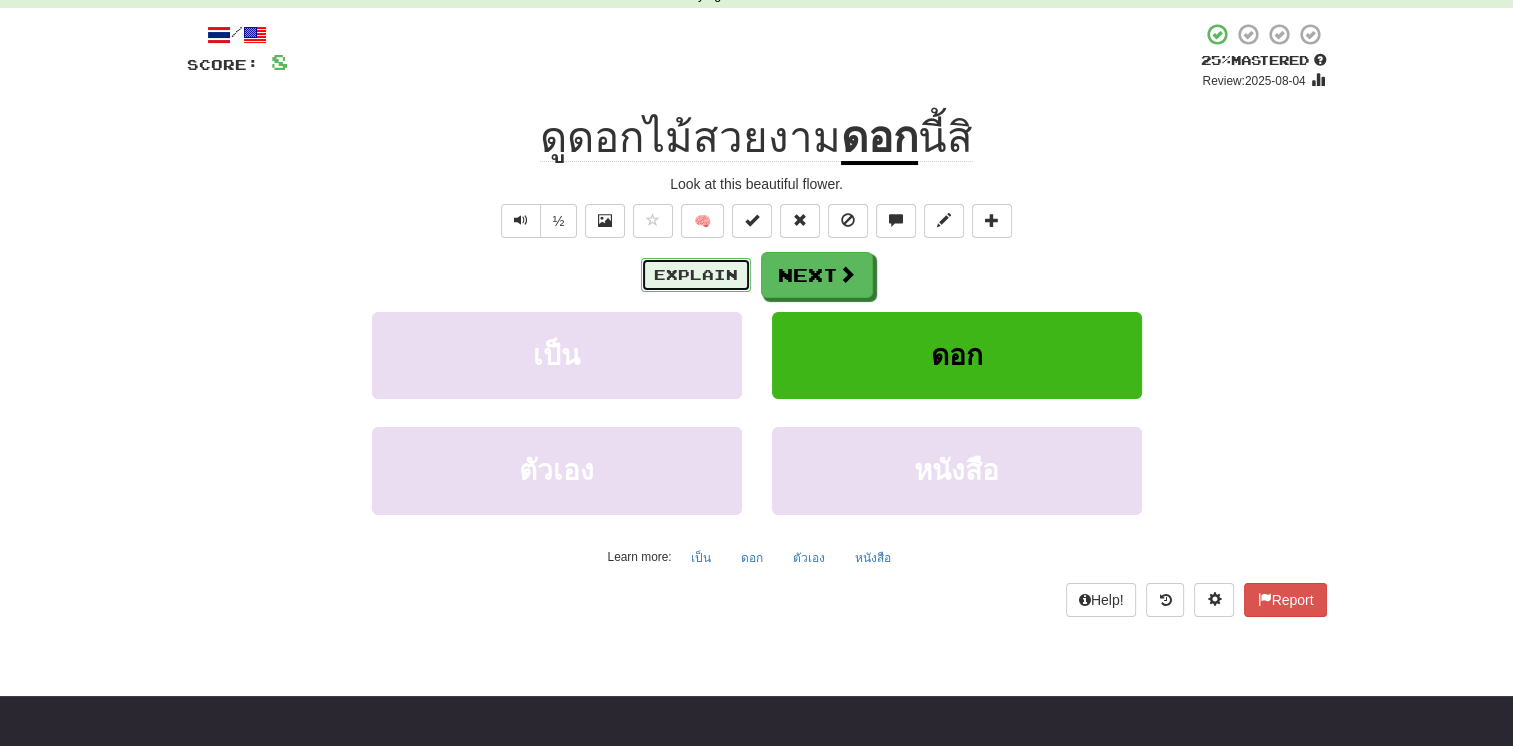 click on "Explain" at bounding box center (696, 275) 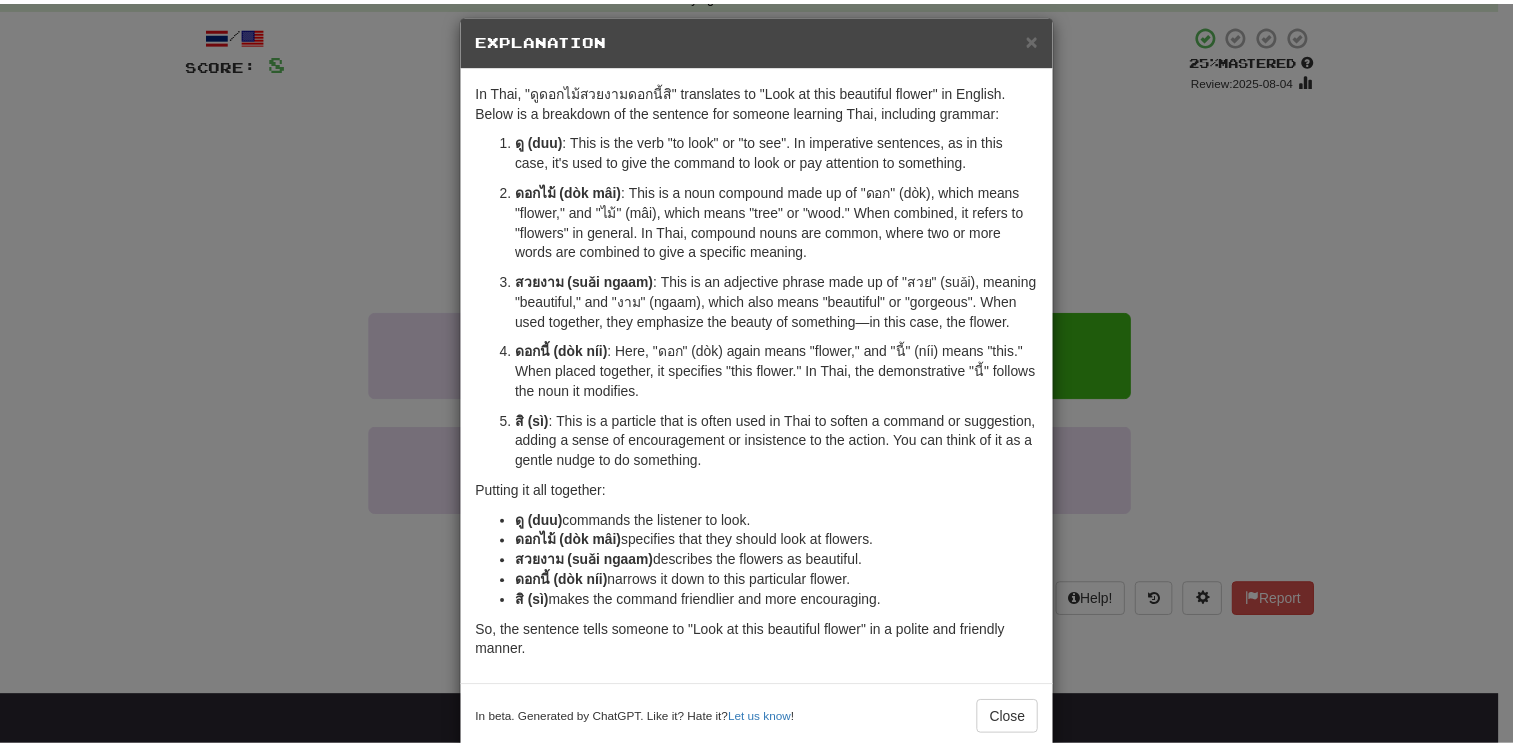scroll, scrollTop: 0, scrollLeft: 0, axis: both 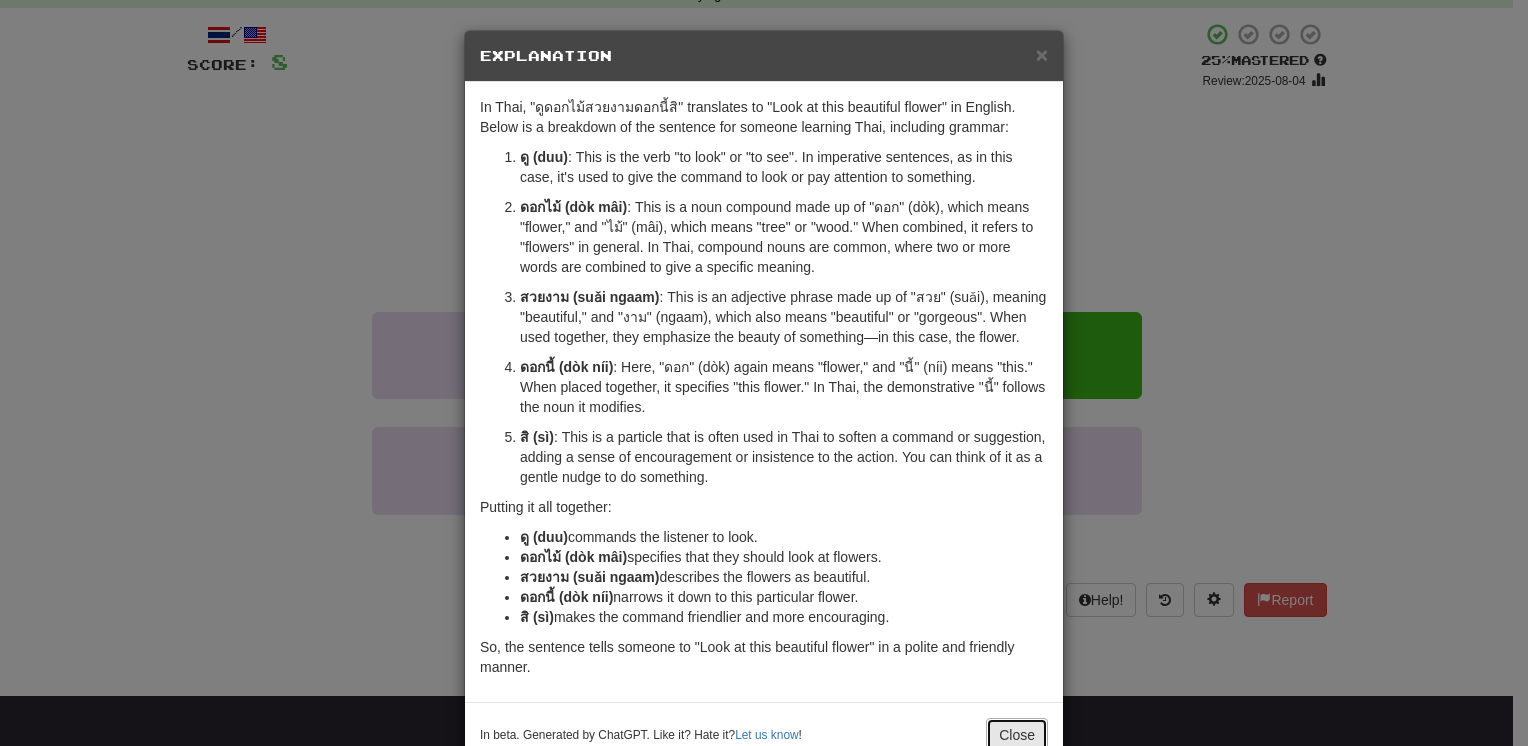 click on "Close" at bounding box center [1017, 735] 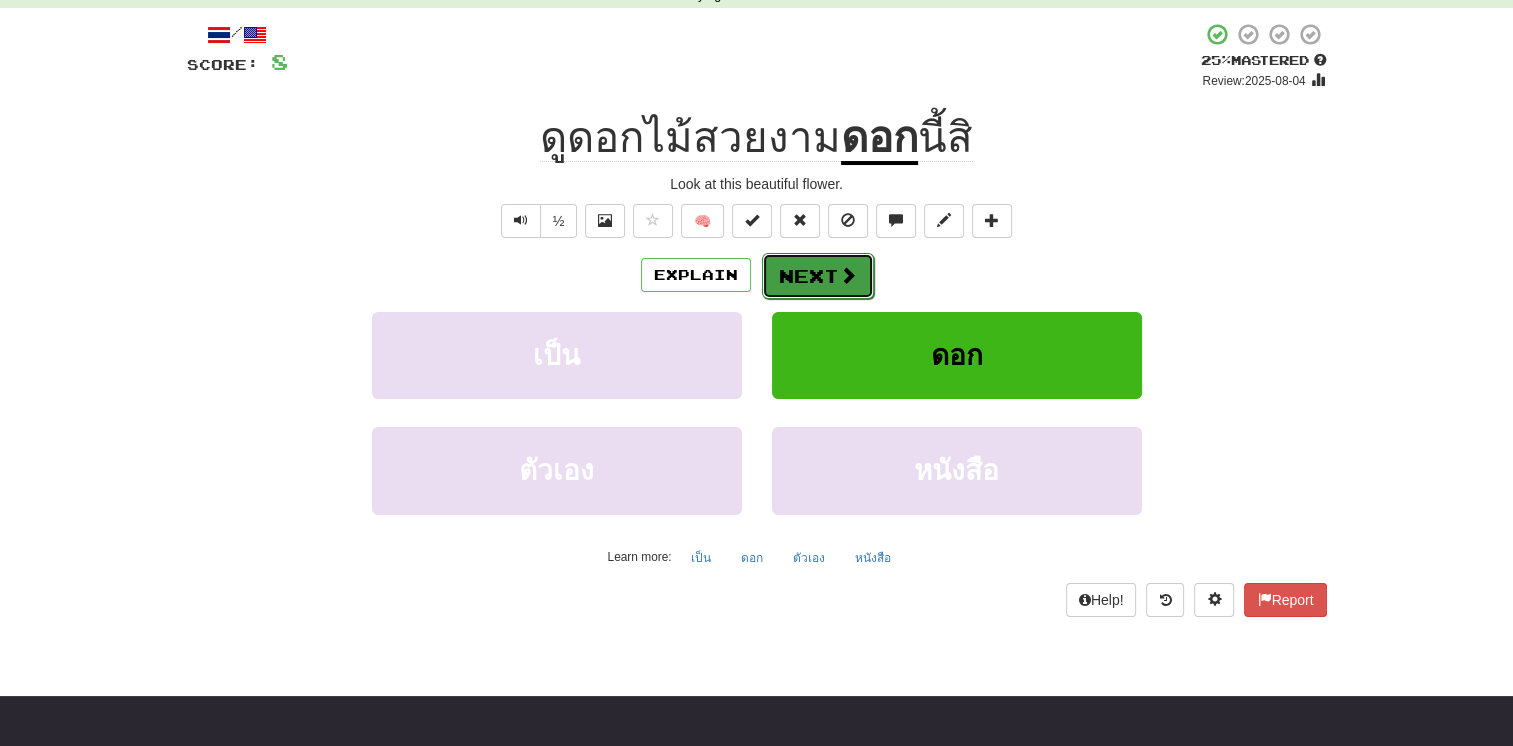 click on "Next" at bounding box center (818, 276) 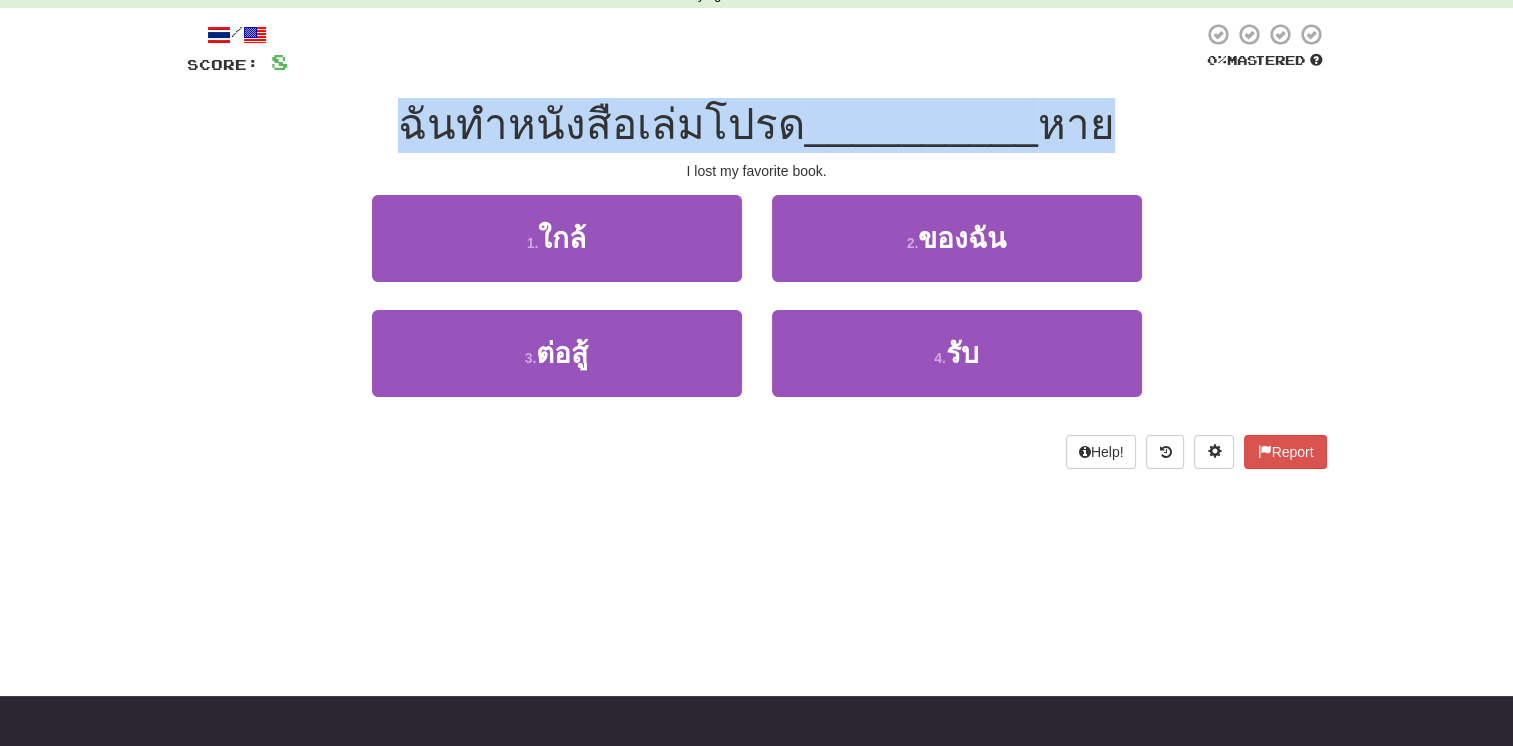 drag, startPoint x: 416, startPoint y: 124, endPoint x: 1104, endPoint y: 110, distance: 688.14246 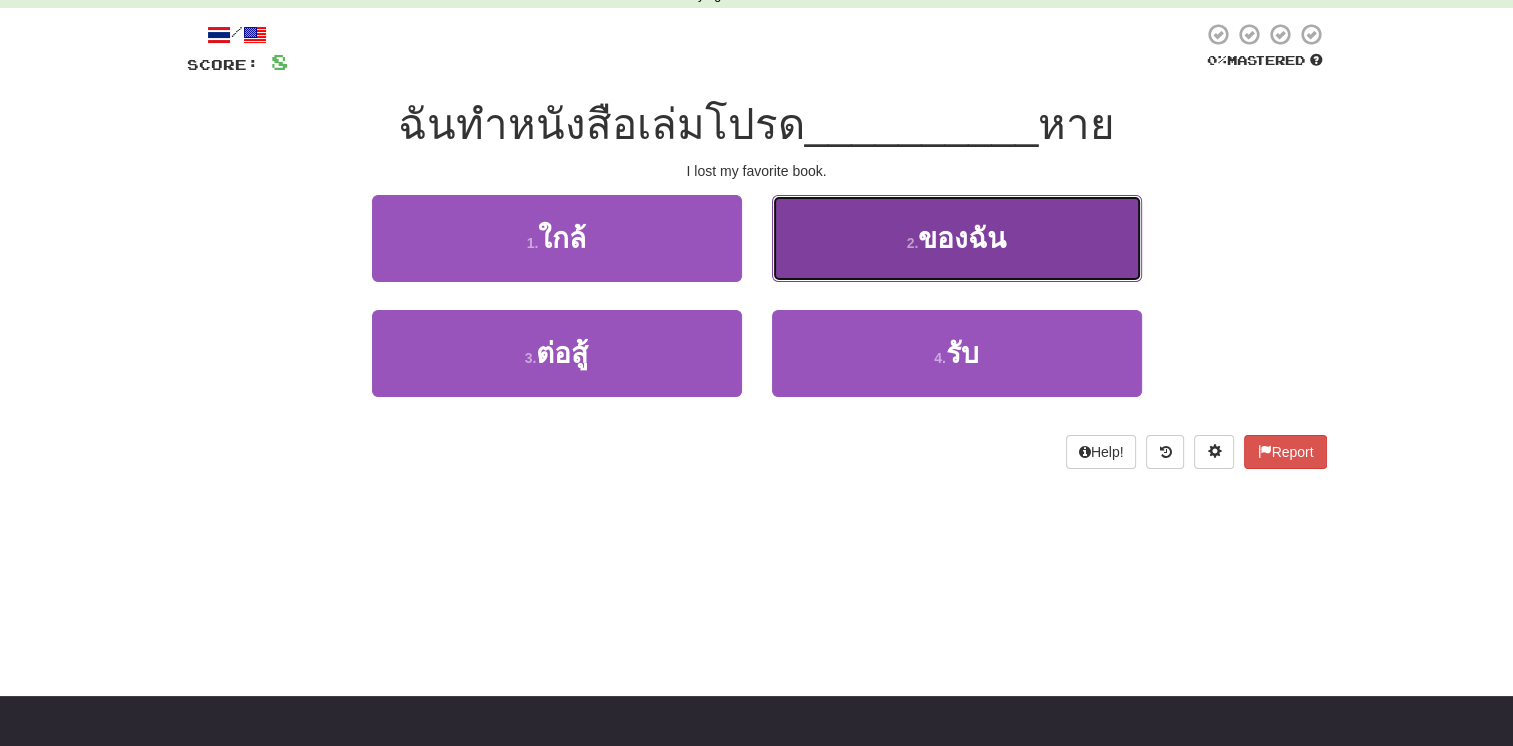 click on "ของฉัน" at bounding box center (962, 238) 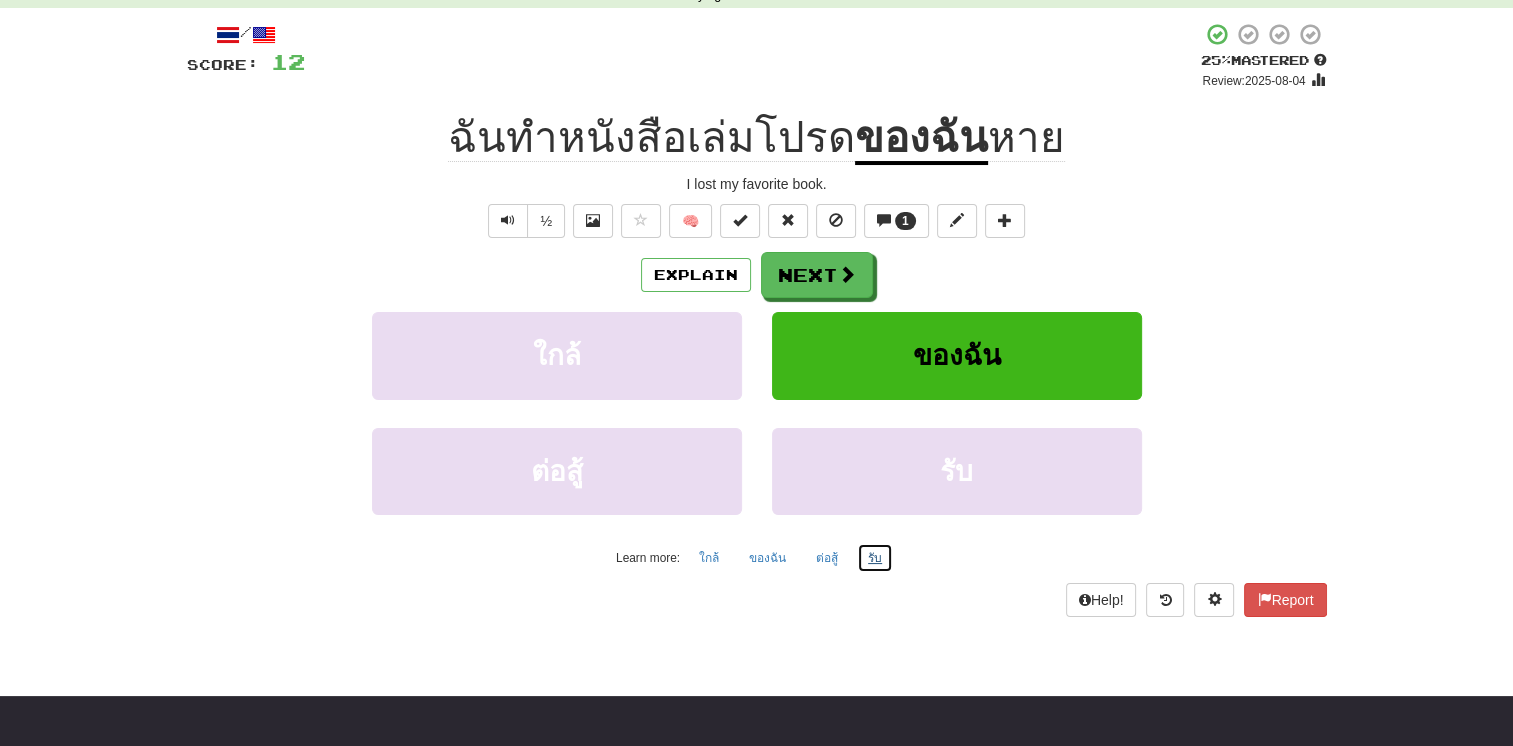 click on "รับ" at bounding box center [875, 558] 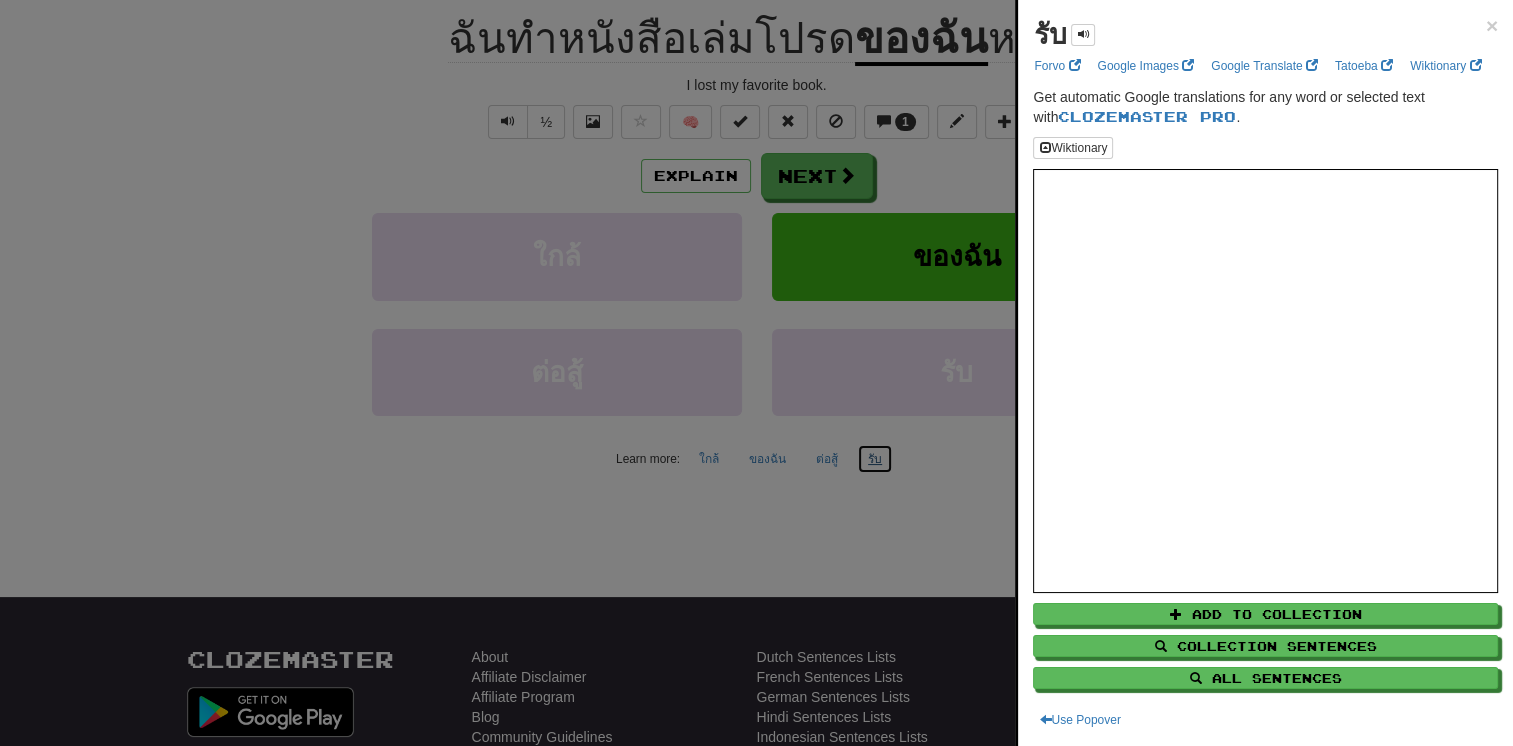 scroll, scrollTop: 200, scrollLeft: 0, axis: vertical 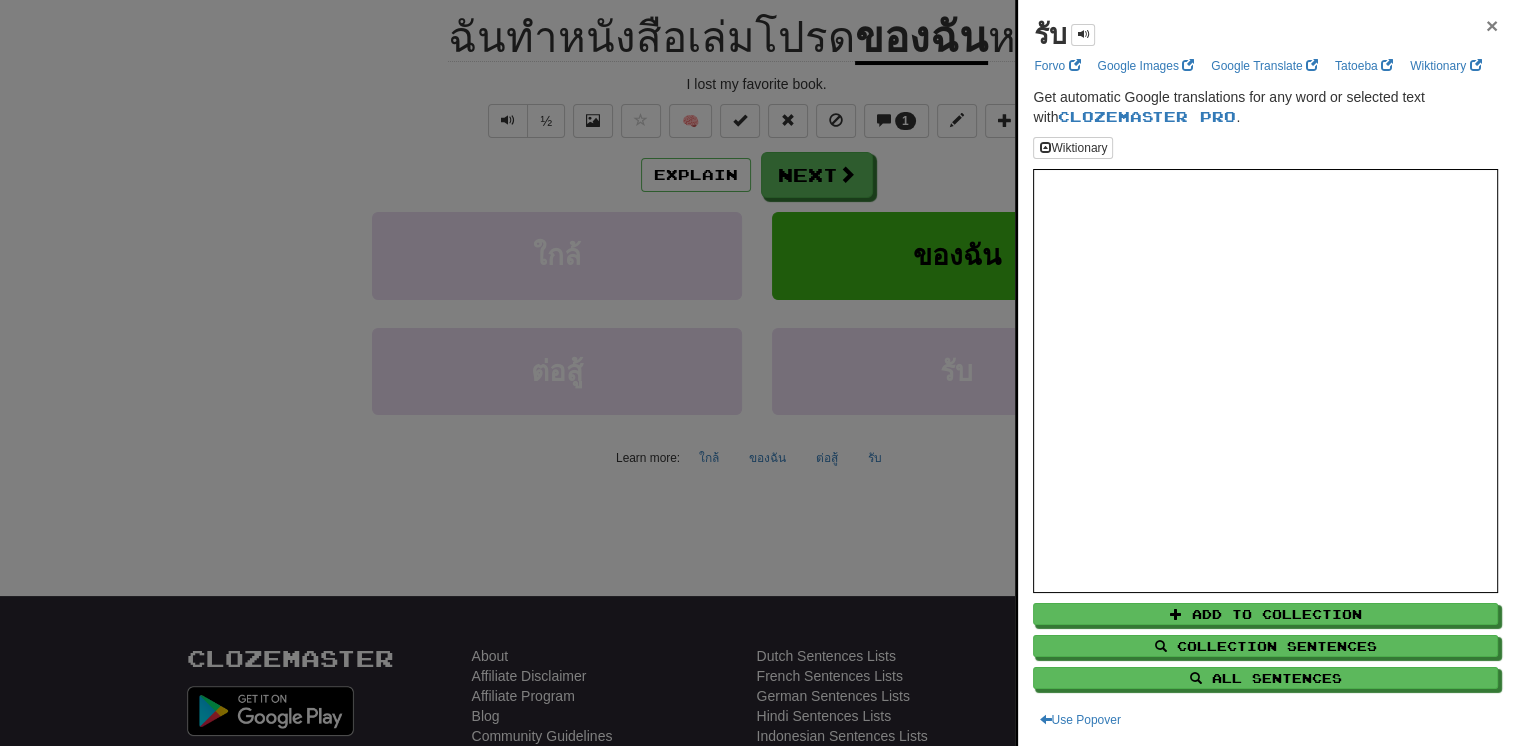 click on "×" at bounding box center [1492, 25] 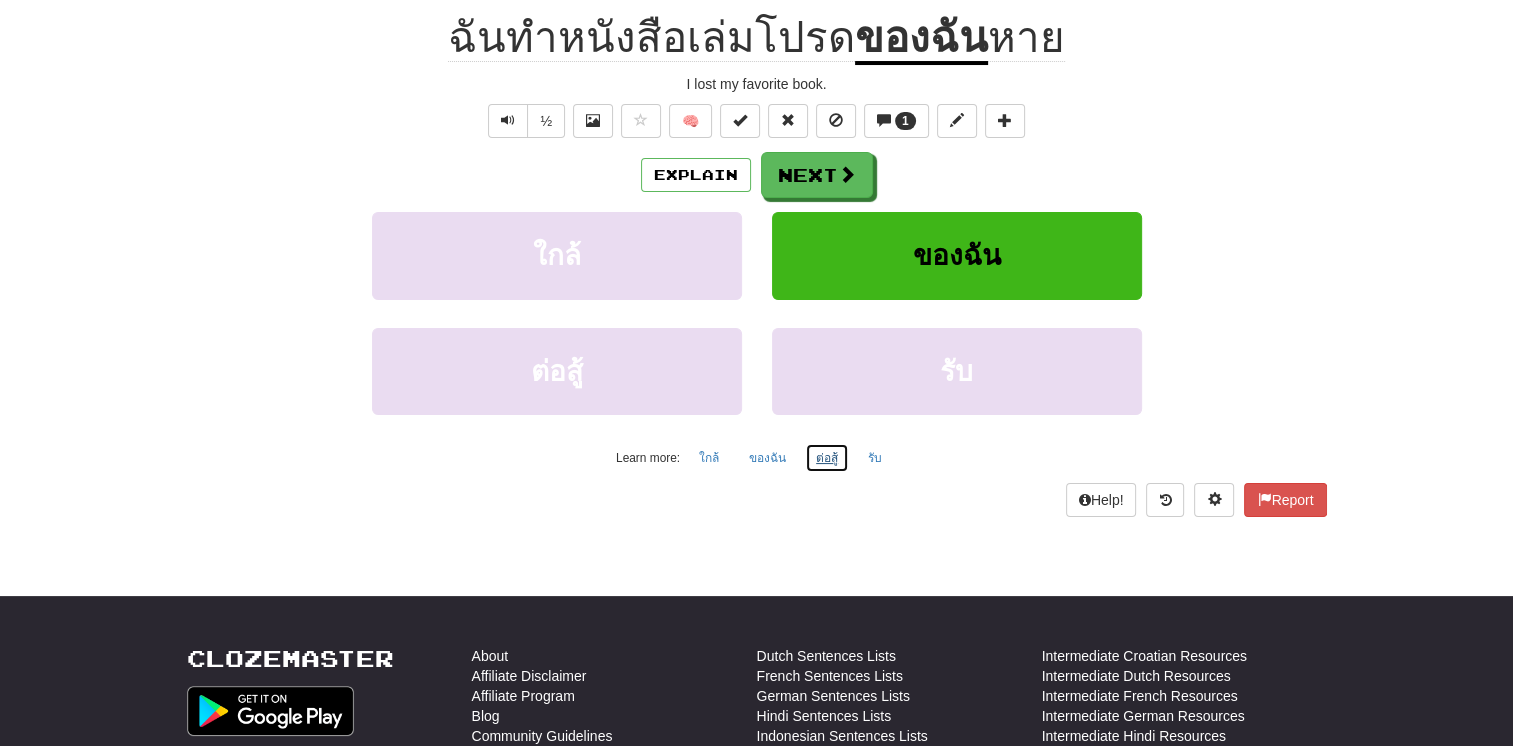 click on "ต่อสู้" at bounding box center (827, 458) 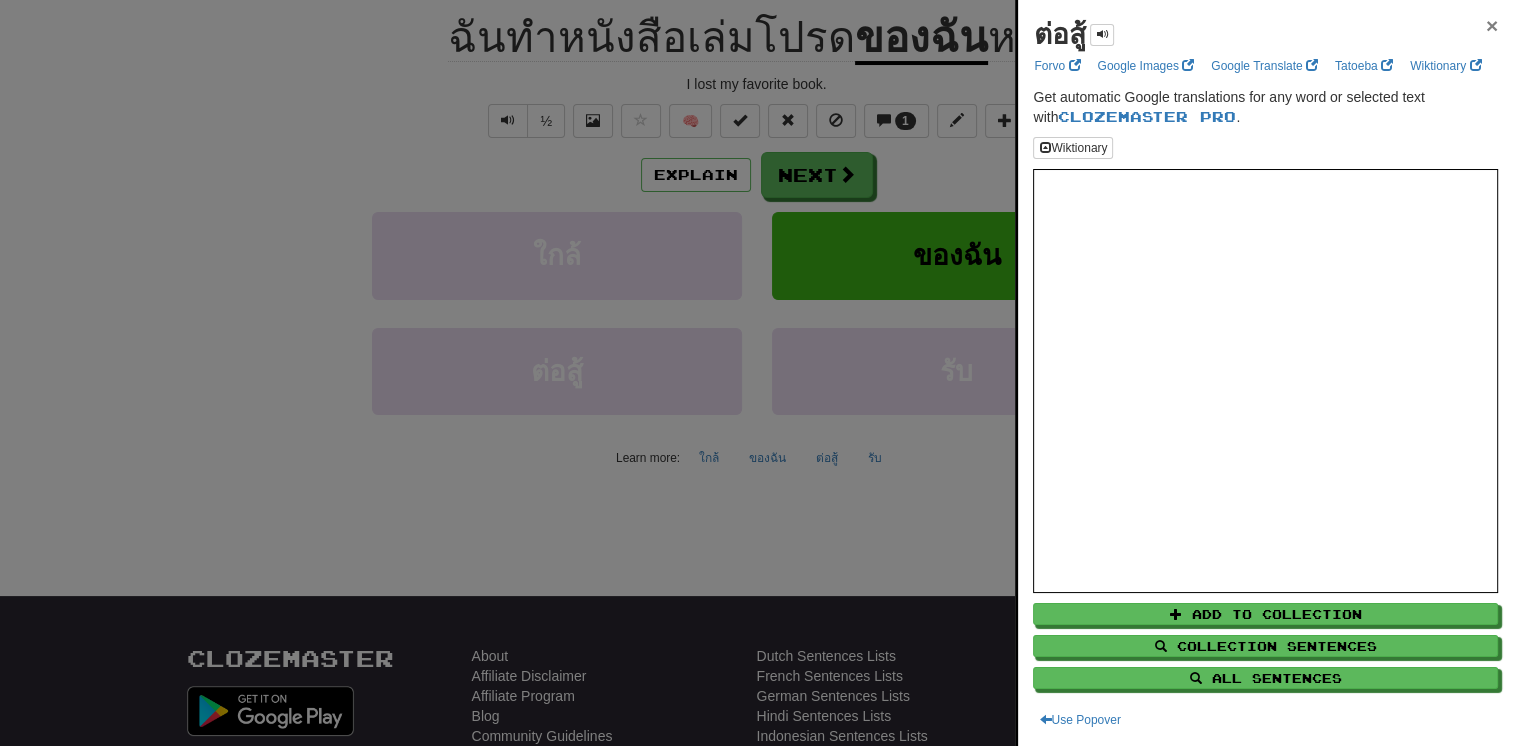 click on "×" at bounding box center (1492, 25) 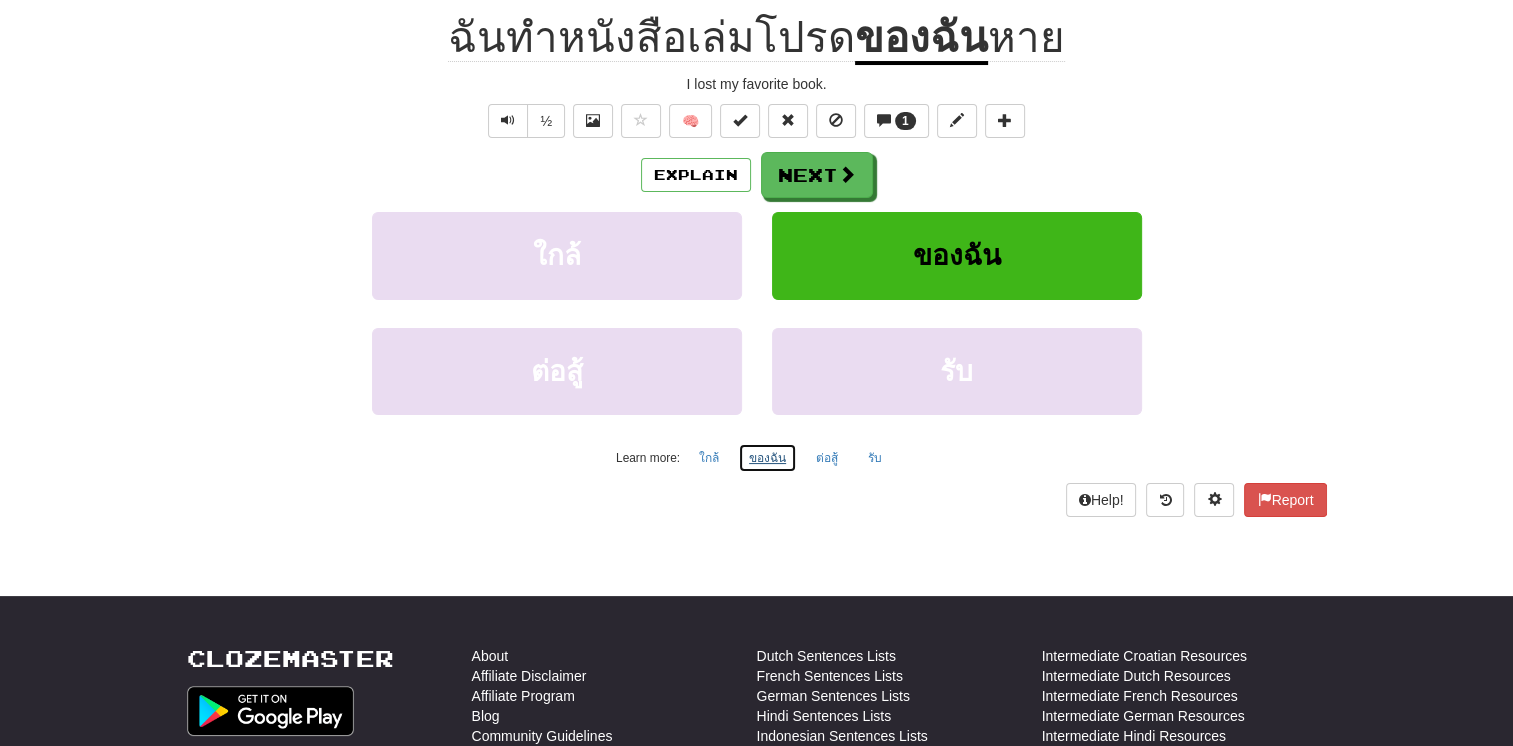 click on "ของฉัน" at bounding box center [767, 458] 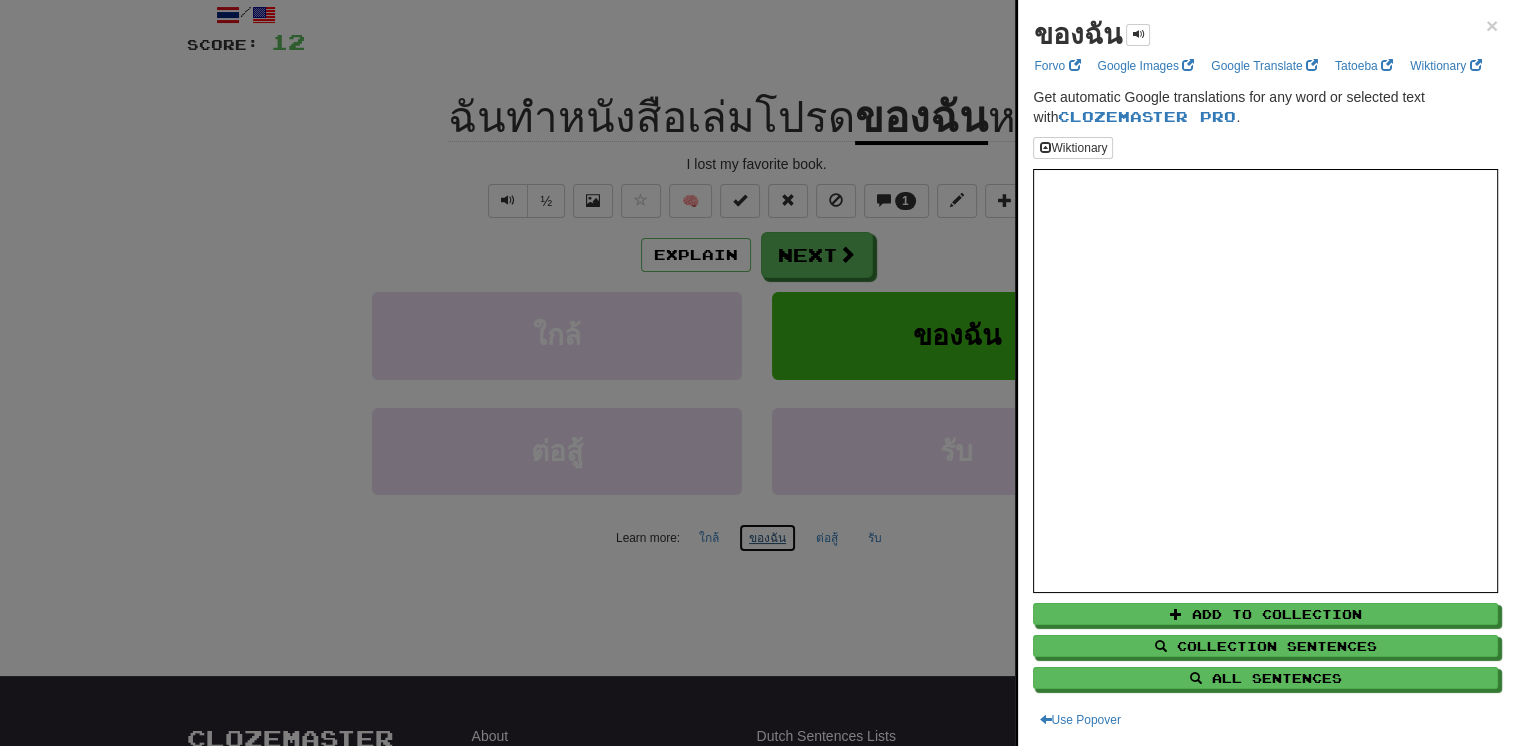 scroll, scrollTop: 0, scrollLeft: 0, axis: both 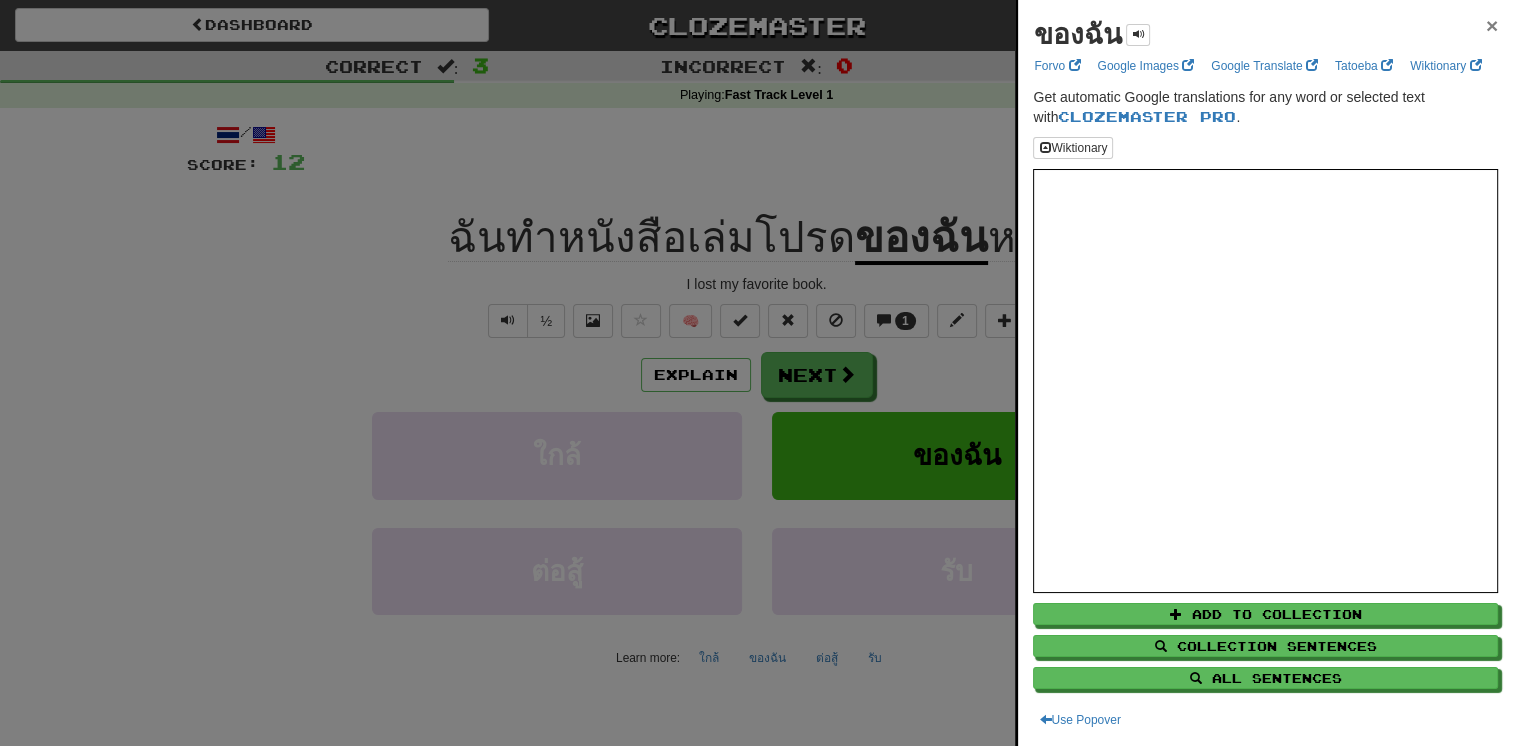 click on "×" at bounding box center (1492, 25) 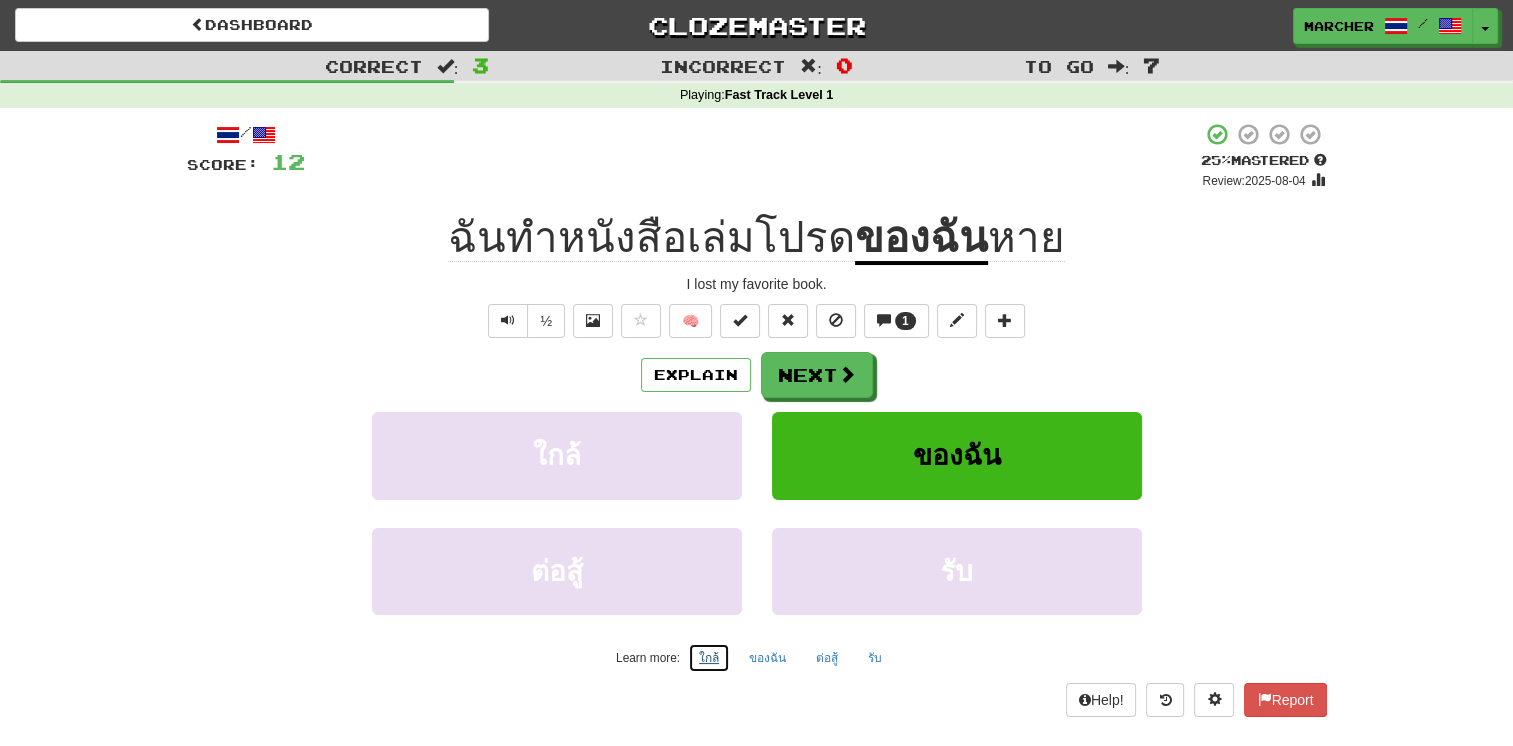 click on "ใกล้" at bounding box center (709, 658) 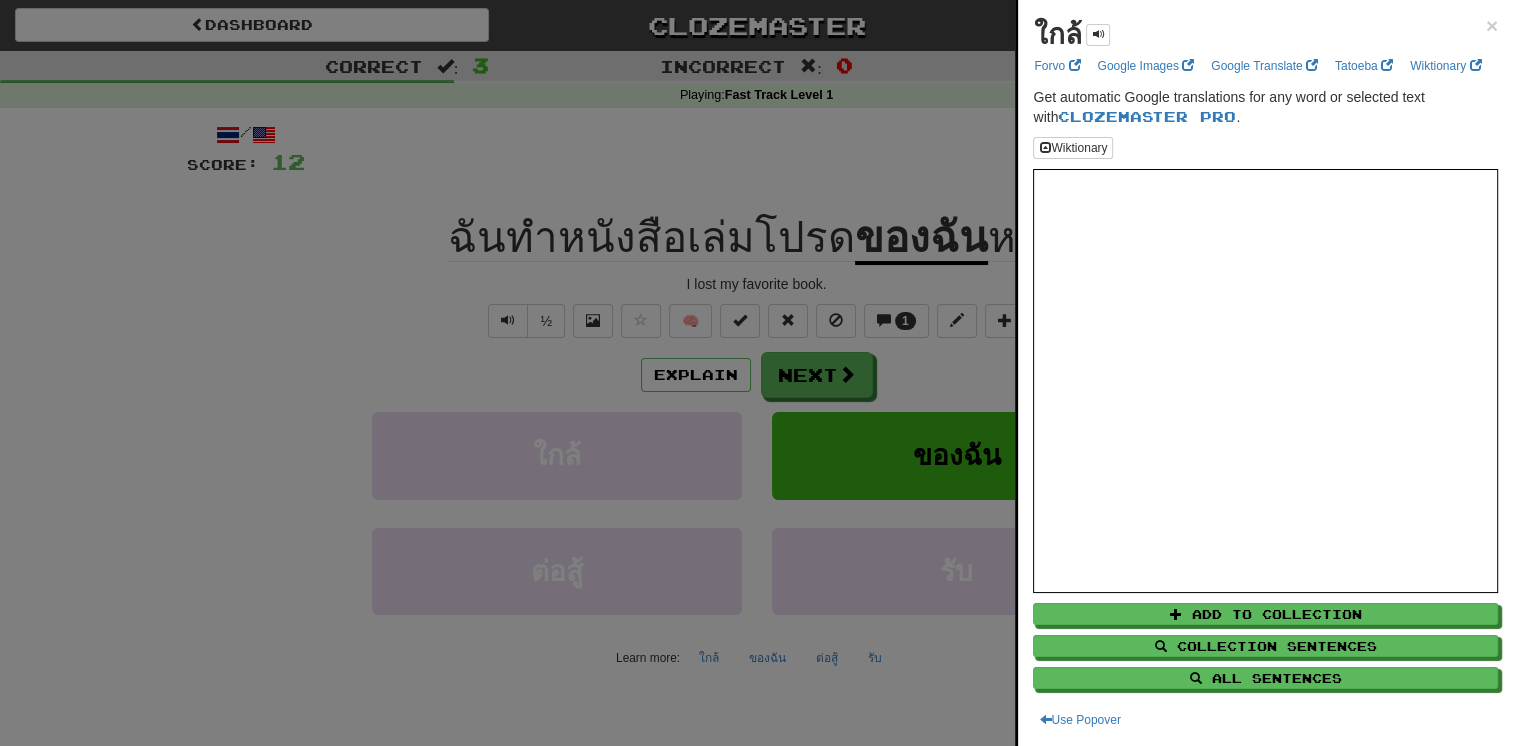 click on "ใกล้ × Forvo   Google Images   Google Translate   Tatoeba   Wiktionary   Get automatic Google translations for any word or selected text with  Clozemaster Pro .  Wiktionary   Add to Collection   Collection Sentences   All Sentences  Use Popover" at bounding box center [1265, 373] 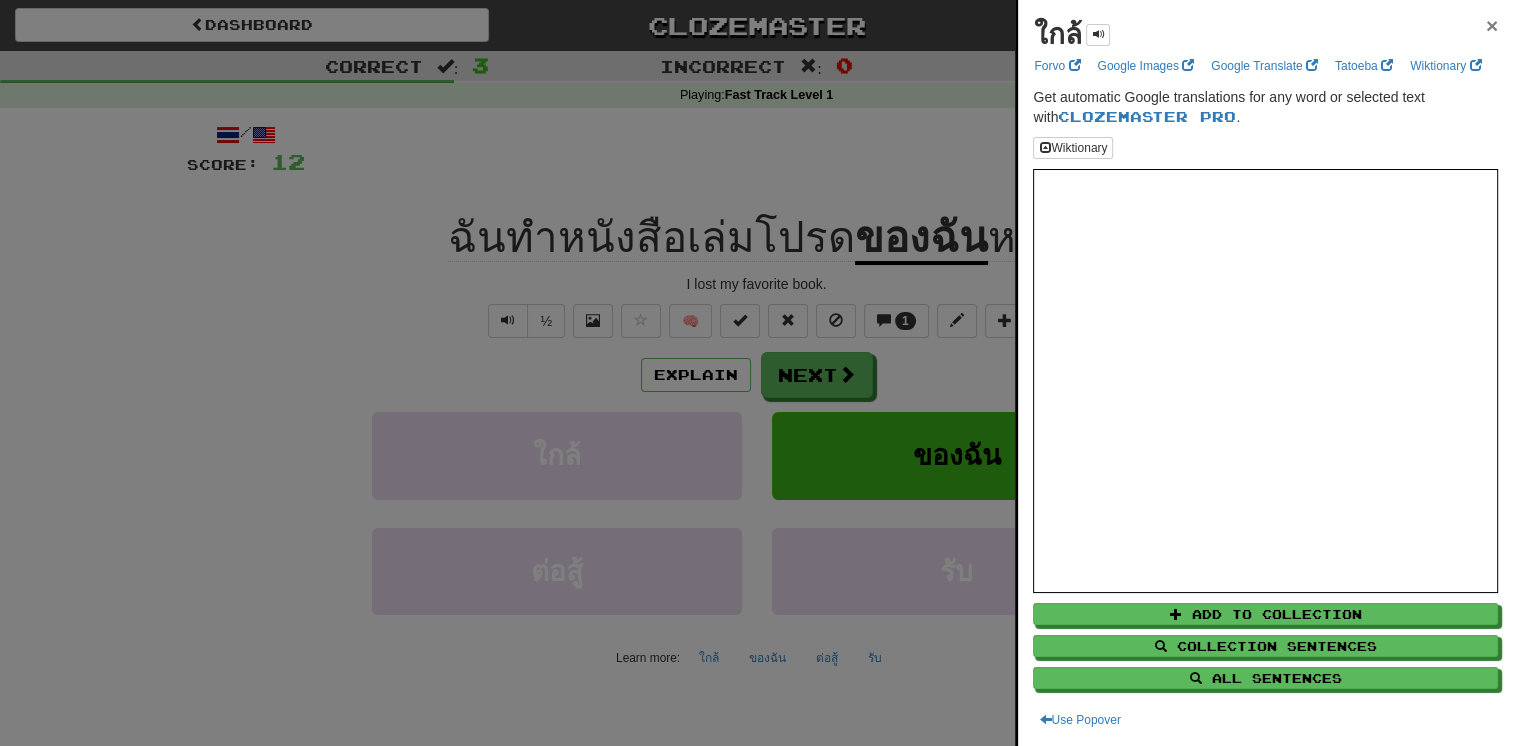 click on "×" at bounding box center (1492, 25) 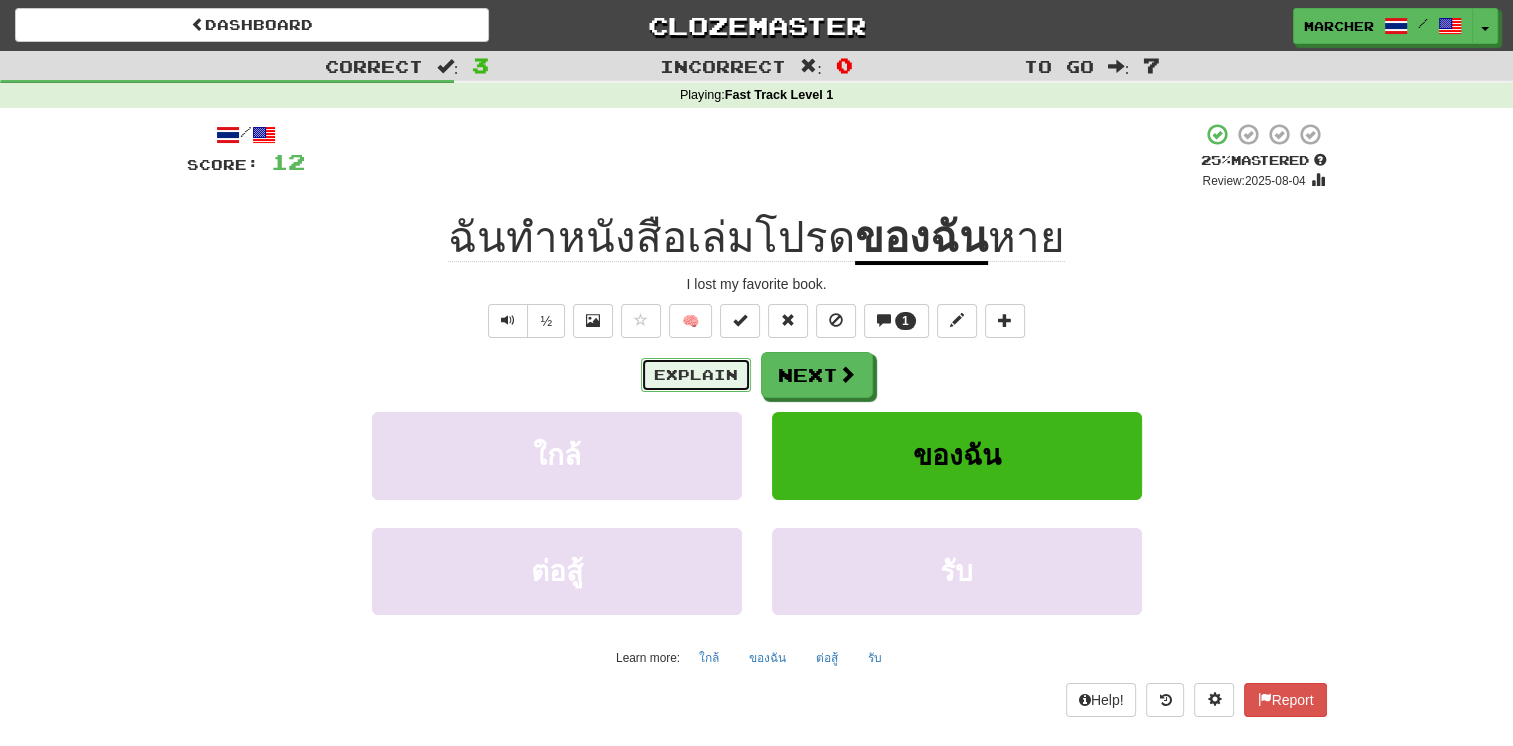 click on "Explain" at bounding box center (696, 375) 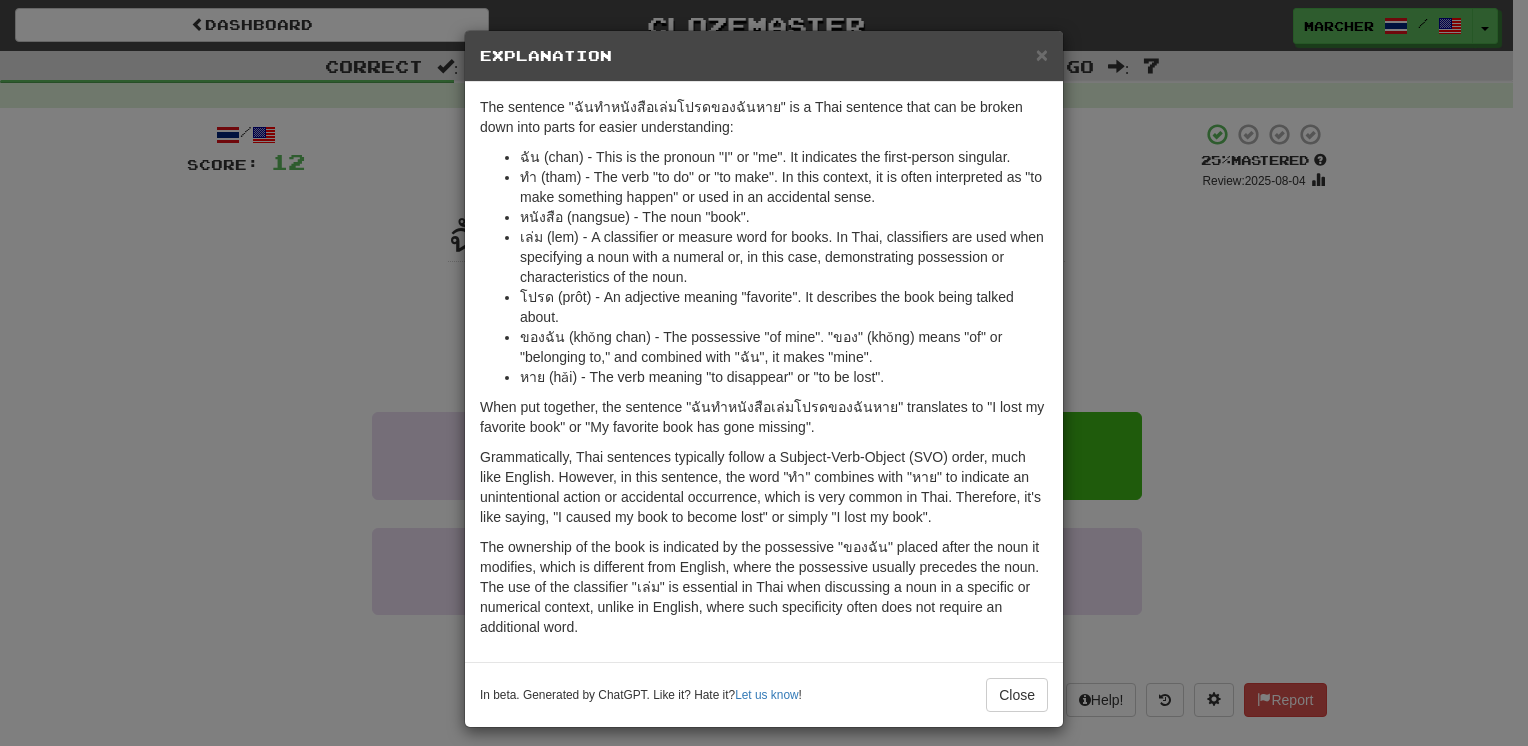 click on "Explanation" at bounding box center [764, 56] 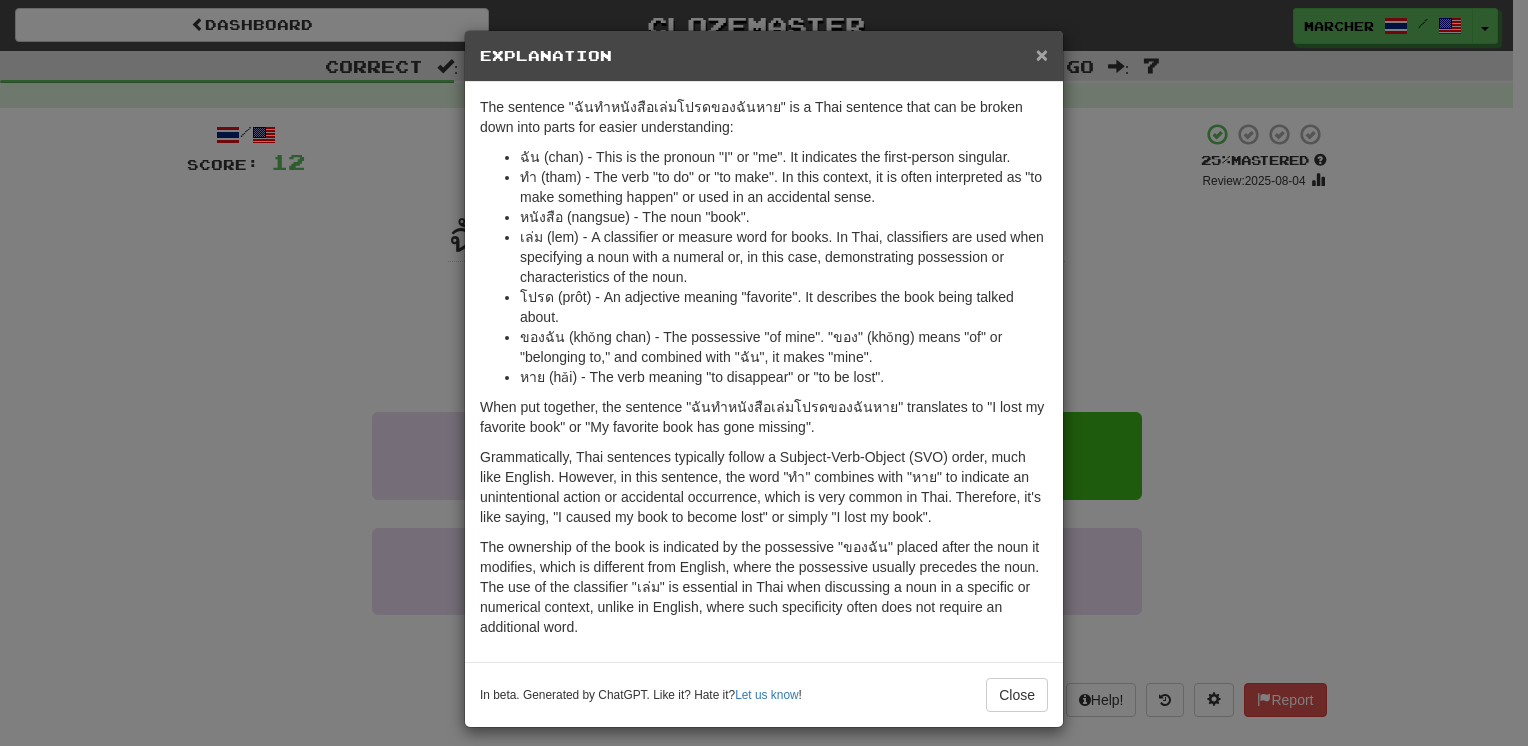 click on "×" at bounding box center [1042, 54] 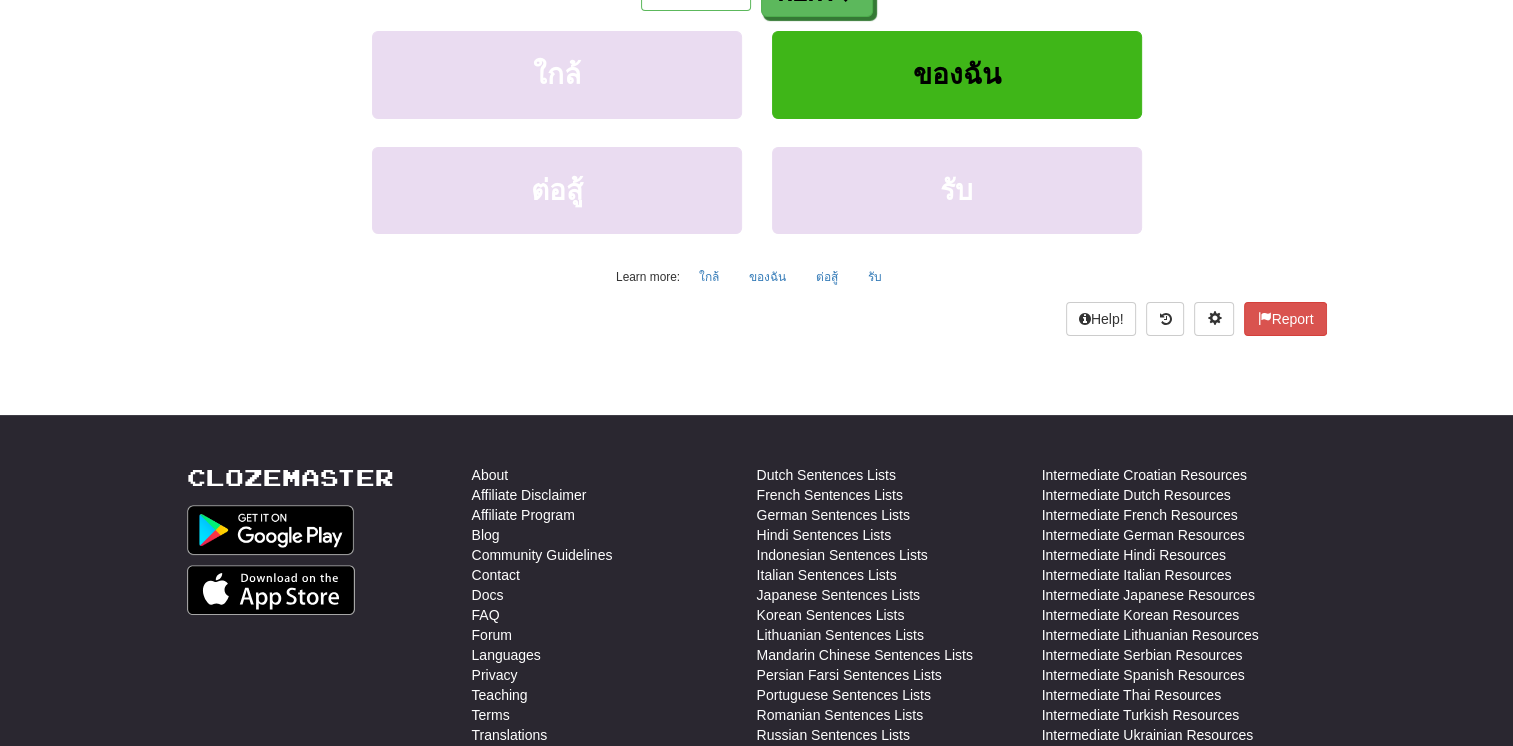 scroll, scrollTop: 0, scrollLeft: 0, axis: both 